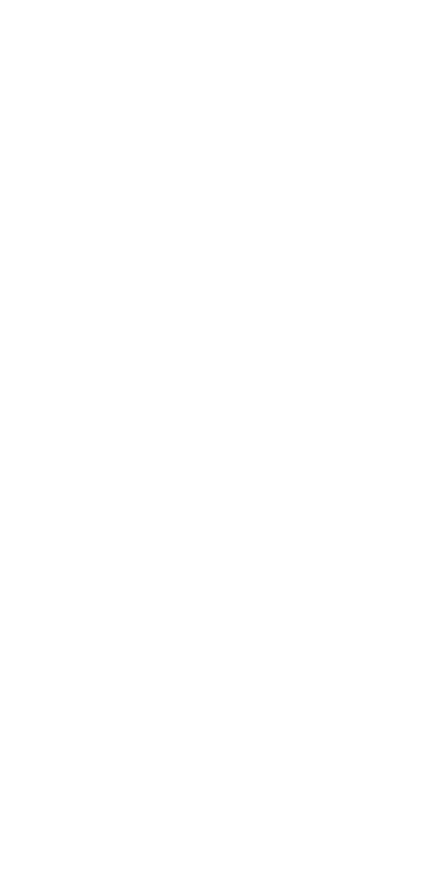 scroll, scrollTop: 0, scrollLeft: 0, axis: both 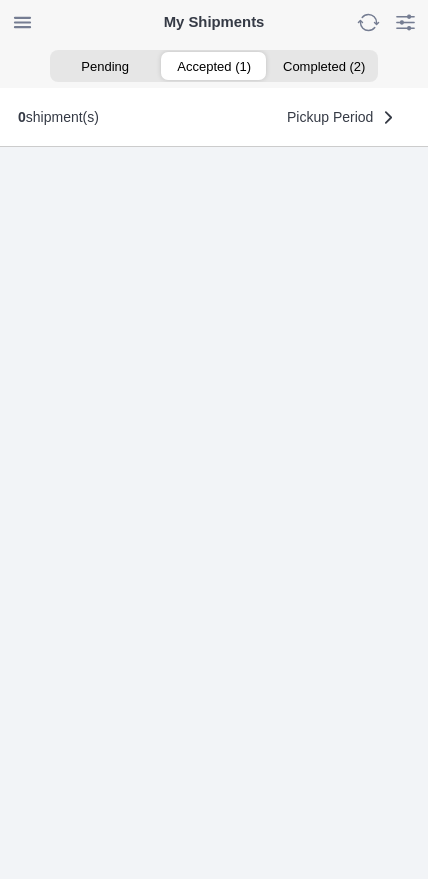 click on "Accepted (1)" at bounding box center [213, 66] 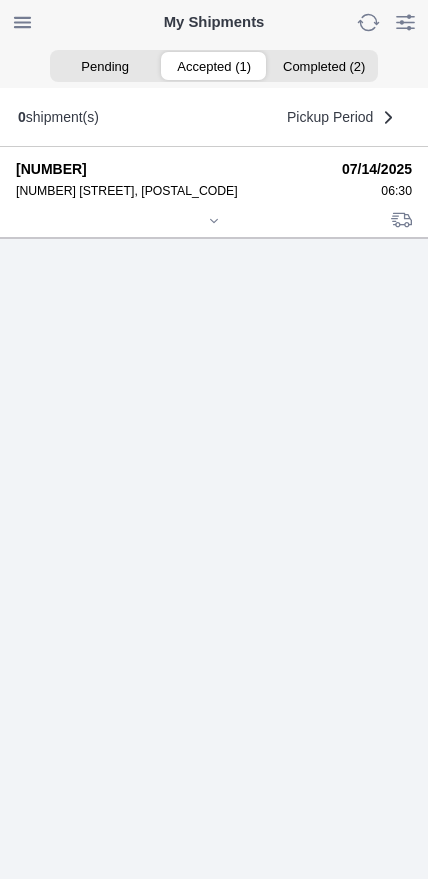 click 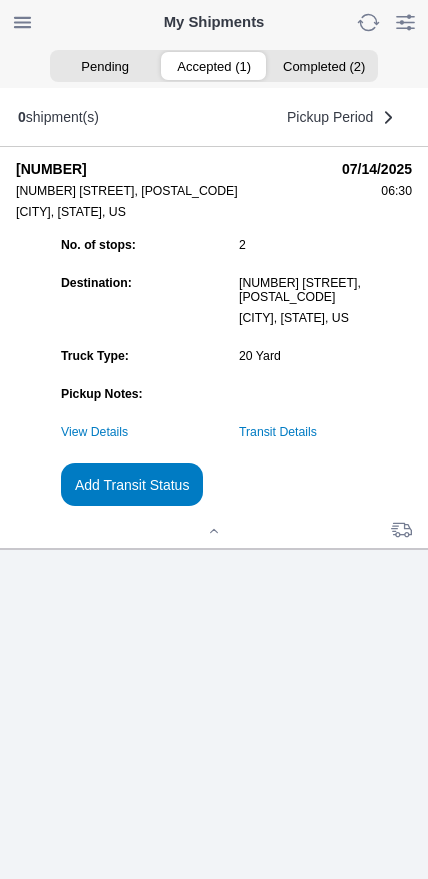 click on "Transit Details" 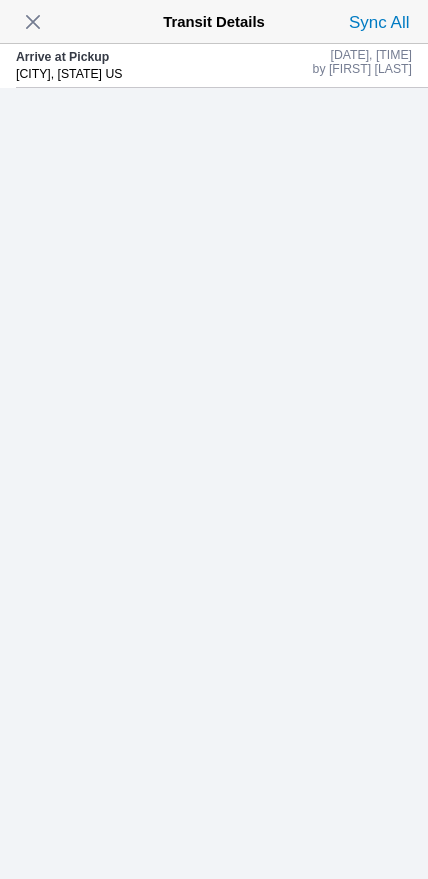 click at bounding box center (33, 22) 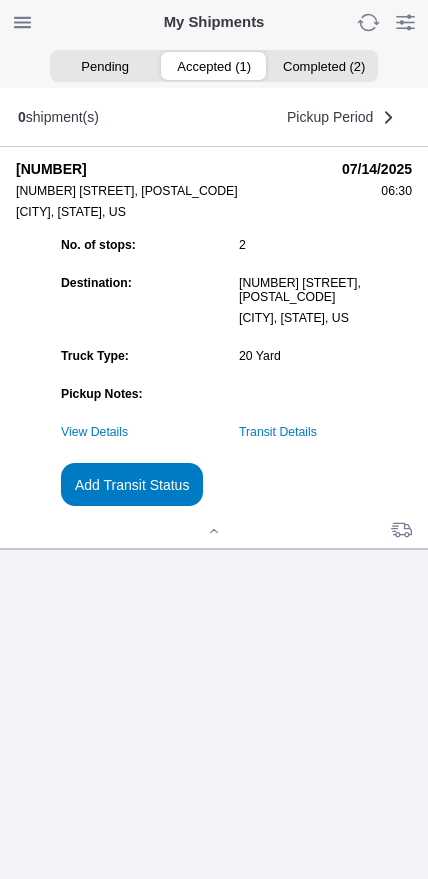 click on "Add Transit Status" 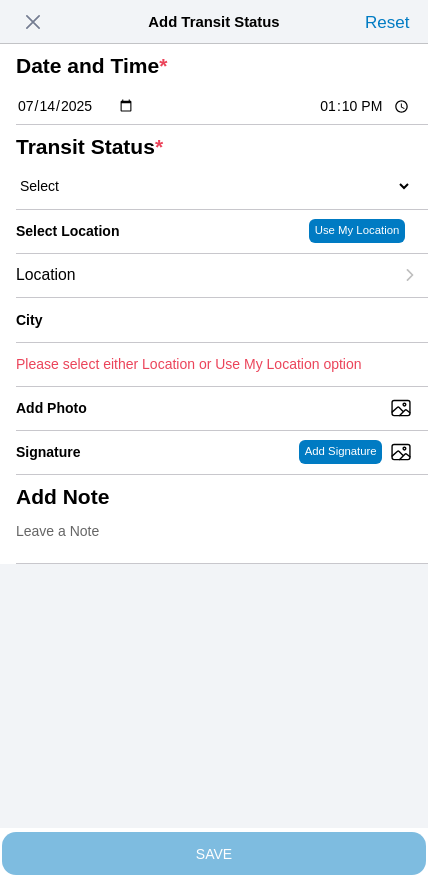 click on "13:10" 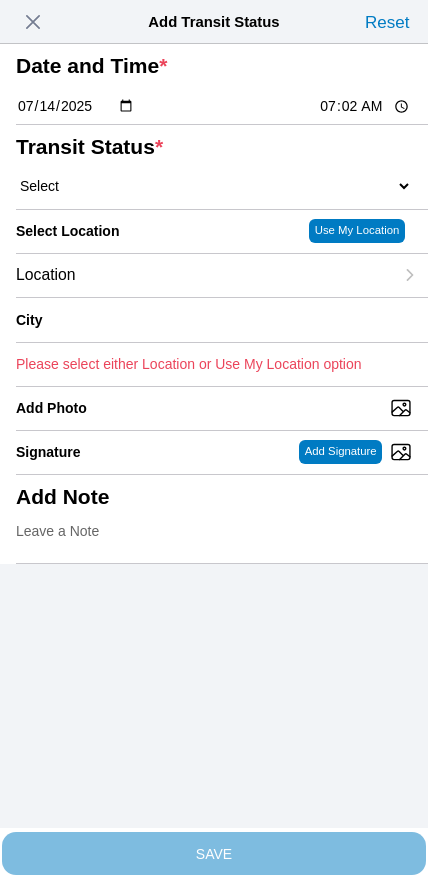 type on "07:00" 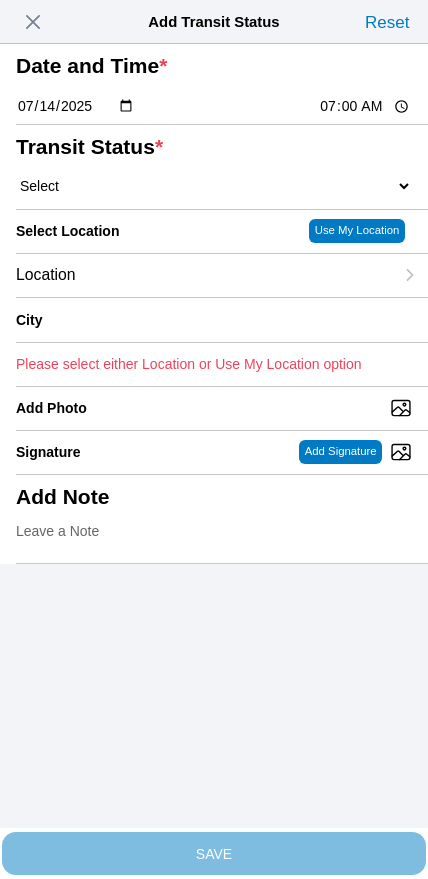 click on "Select  Arrive at Drop Off   Arrive at Pickup   Break Start   Break Stop   Depart Drop Off   Depart Pickup   Shift Complete" 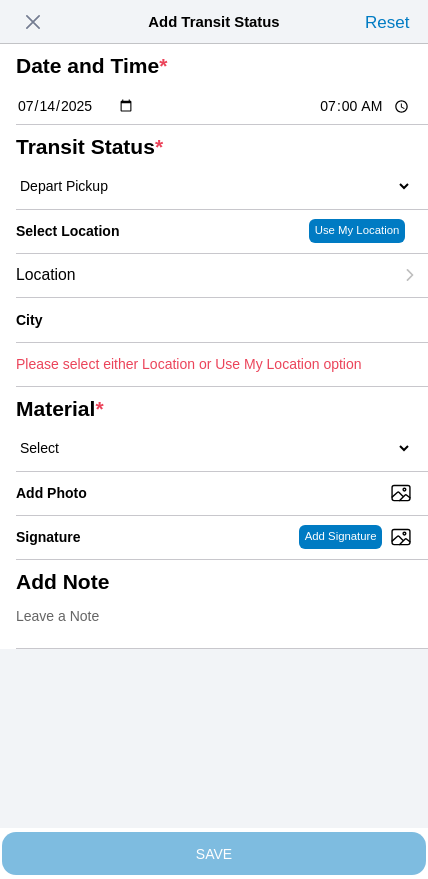 click on "Location" 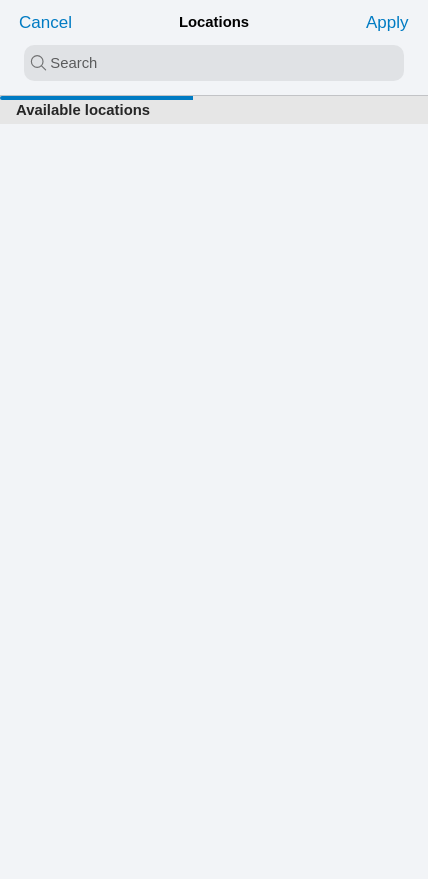 click at bounding box center [214, 63] 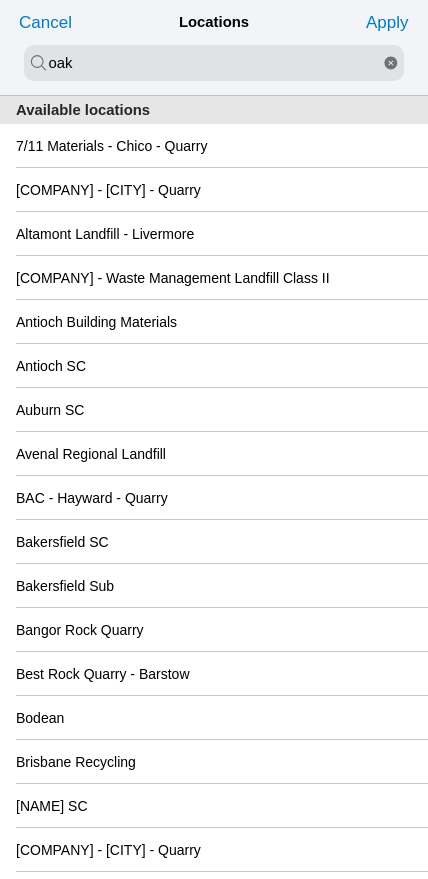 type on "oak" 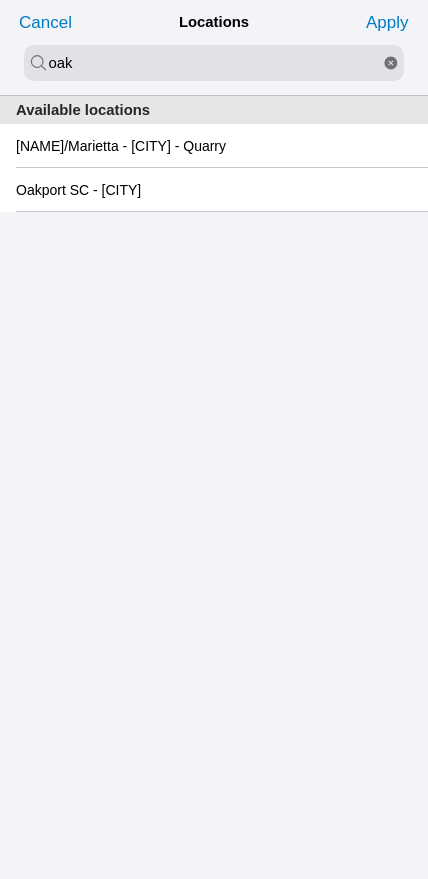 click on "Oakport SC - [CITY]" 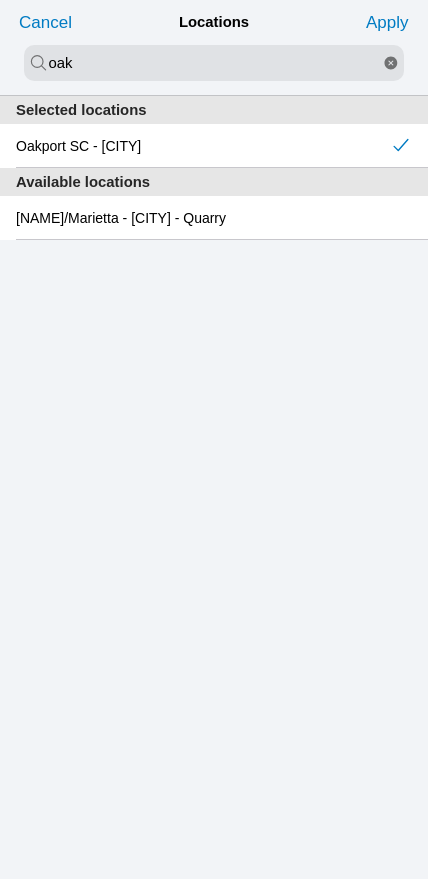 click on "Apply" 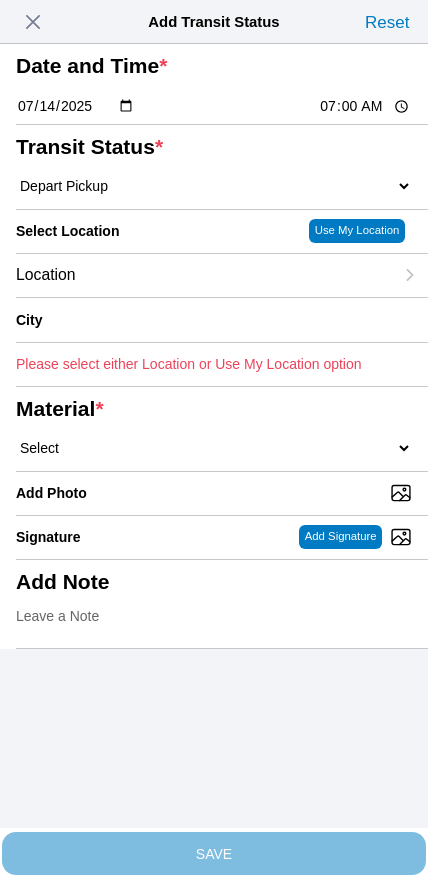 type on "[CITY]" 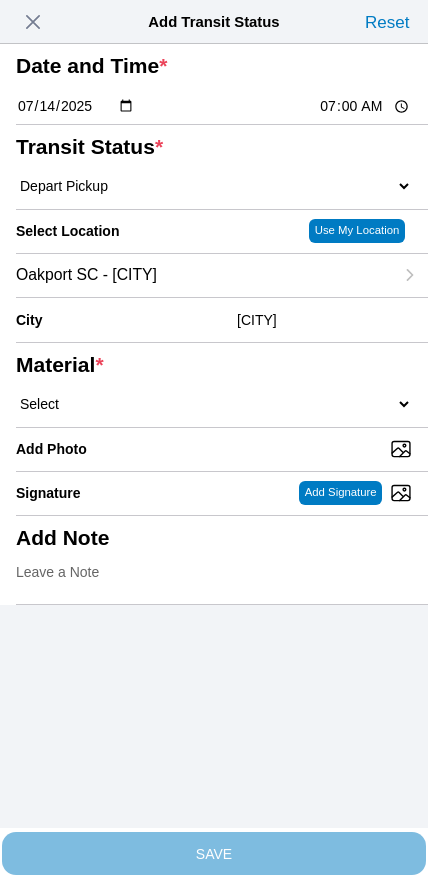 click on "Select  1" x 3" Rock   1" x 4" Rock   2" x 4" Rock   Asphalt Cold Patch   Backfill Spec Lapis Sand (EMS 4123)   Backfill Spec Sand (EMS 4123)   Base Rock (Class 2)   Broken Concrete/Asphalt   C-Ballast   Crushed Base Rock (3/4")   D-Ballast   Drain Rock (1.5")   Drain Rock (3/4")   Dry Spoils   Oversized Concrete/Asphalt   Palletized EZ Street   Premium Asphalt Cold Patch   Recycled Base Rock (Class 2)   Rip Rap   Top Soil" 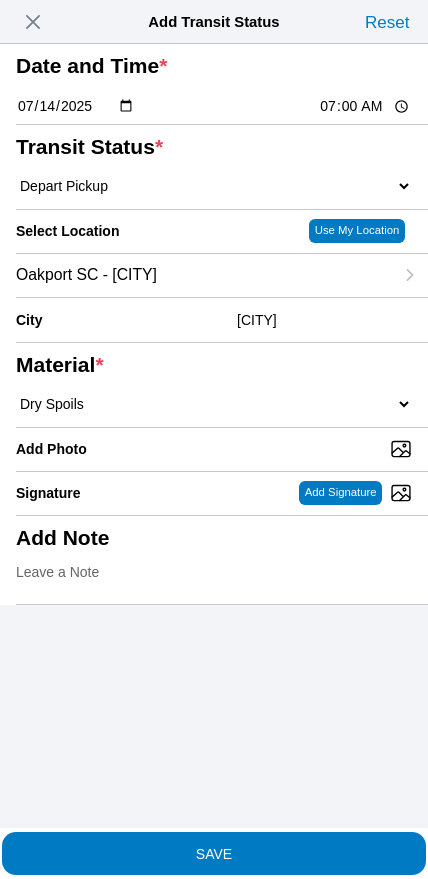 click on "SAVE" 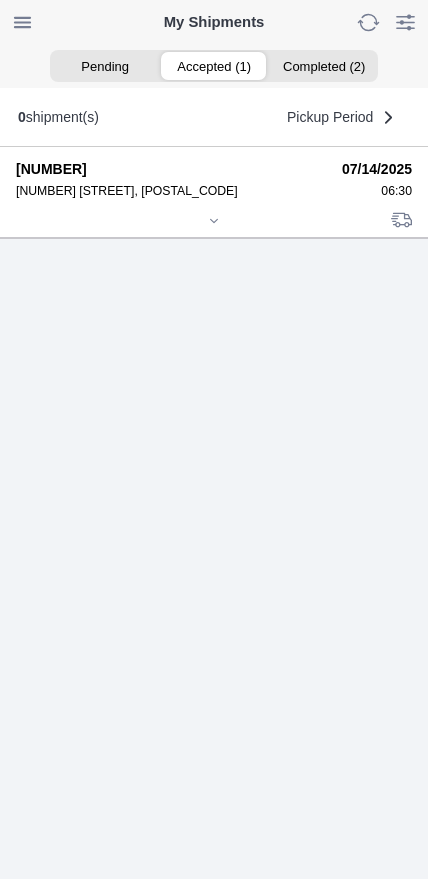 click 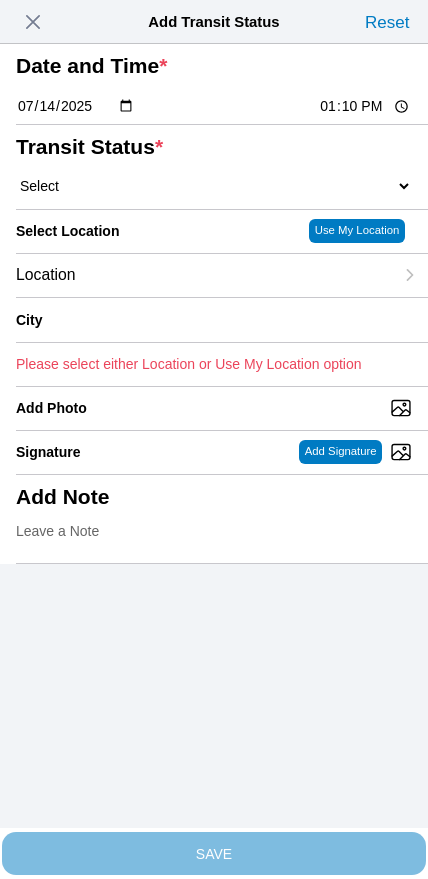 click on "13:10" 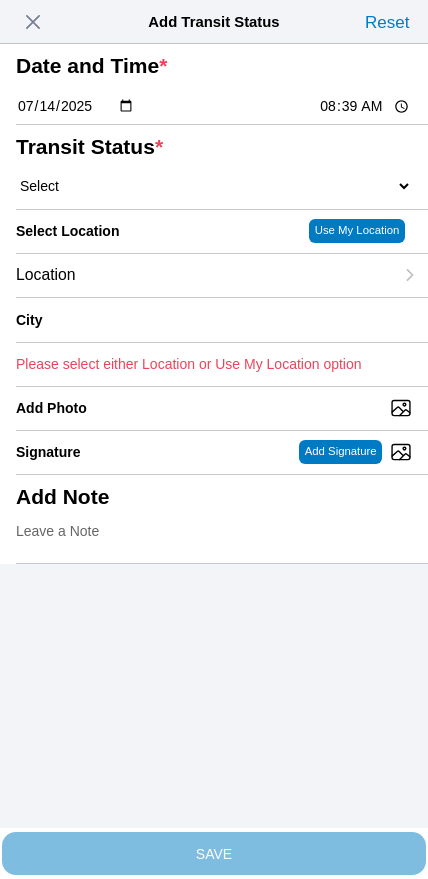 type on "08:40" 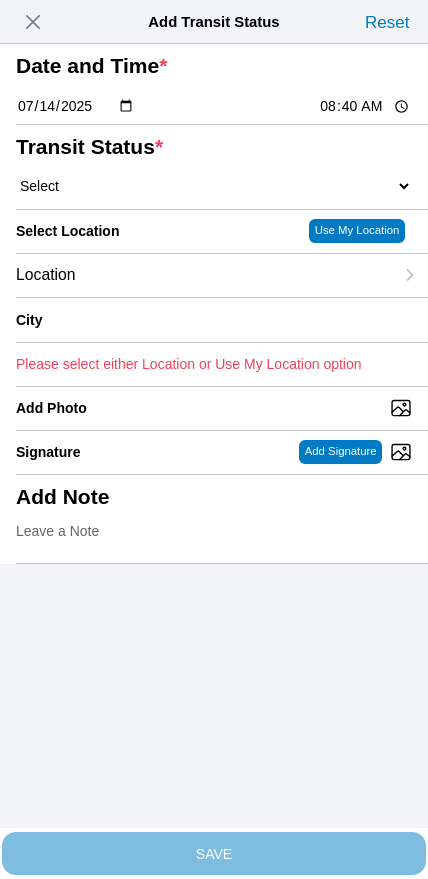 click on "Select  Arrive at Drop Off   Arrive at Pickup   Break Start   Break Stop   Depart Drop Off   Depart Pickup   Shift Complete" 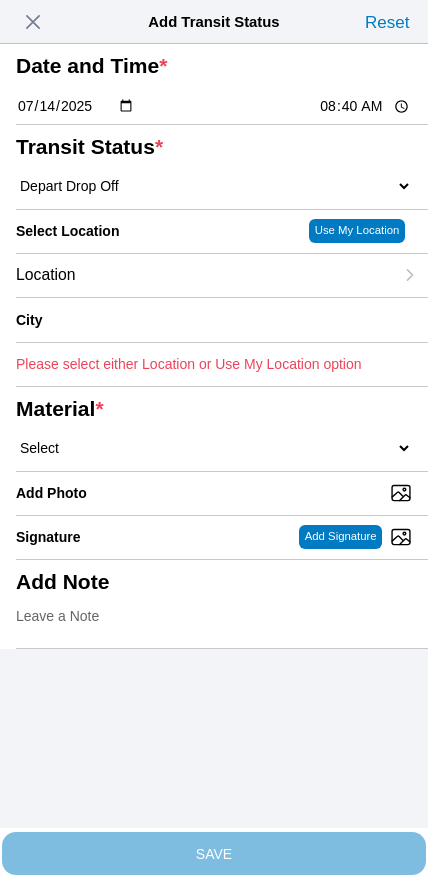 click on "Location" 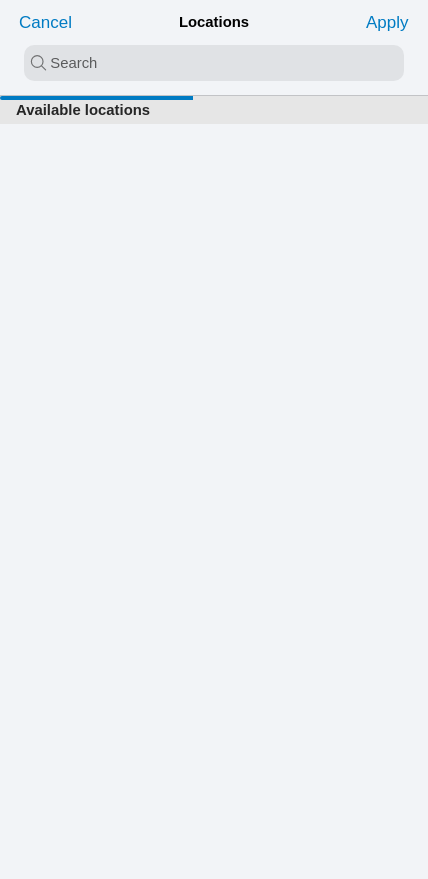 click at bounding box center (214, 63) 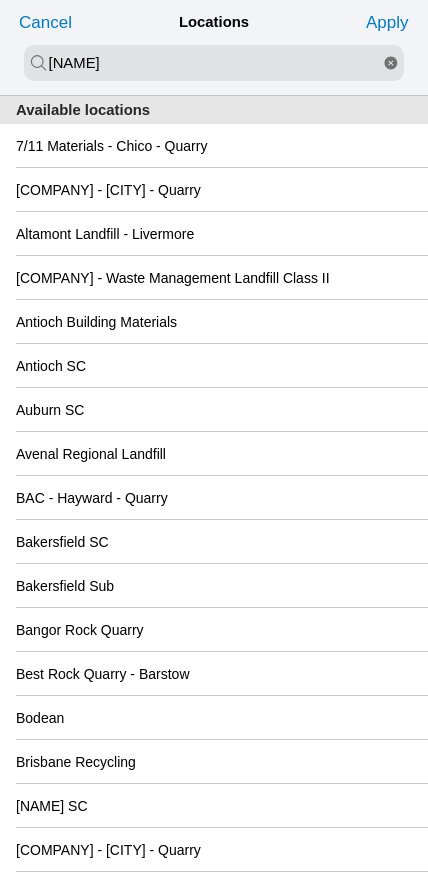 type on "[NAME]" 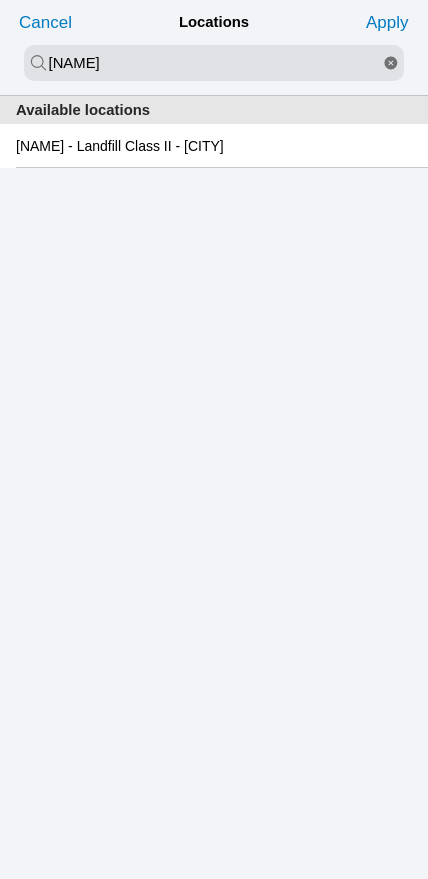 click on "[NAME] - Landfill Class II - [CITY]" 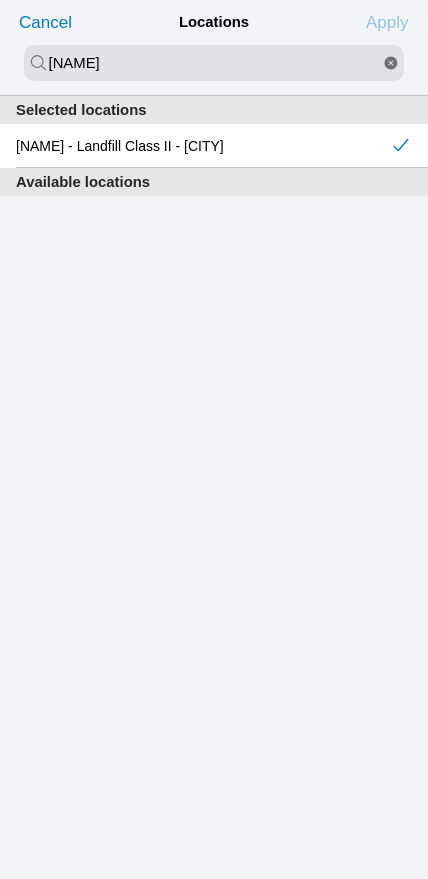 click on "Apply" 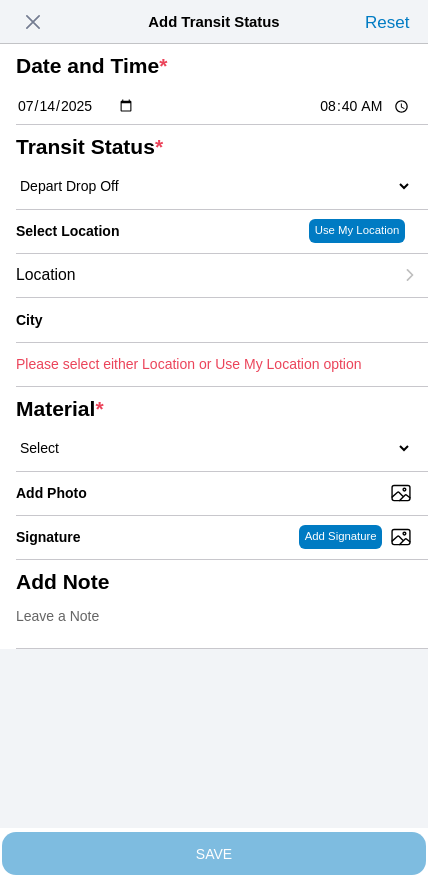 type on "Milpitas" 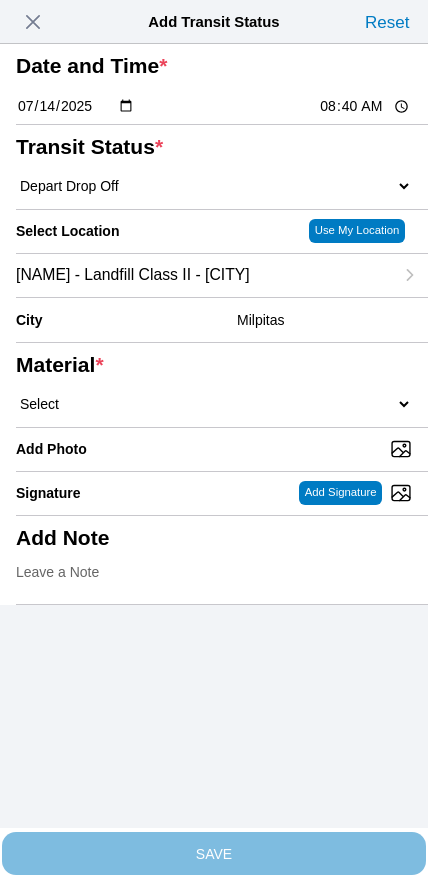 click on "Select  1" x 3" Rock   1" x 4" Rock   2" x 4" Rock   Asphalt Cold Patch   Backfill Spec Lapis Sand (EMS 4123)   Backfill Spec Sand (EMS 4123)   Base Rock (Class 2)   Broken Concrete/Asphalt   C-Ballast   Crushed Base Rock (3/4")   D-Ballast   Drain Rock (1.5")   Drain Rock (3/4")   Dry Spoils   Oversized Concrete/Asphalt   Palletized EZ Street   Premium Asphalt Cold Patch   Recycled Base Rock (Class 2)   Rip Rap   Top Soil" 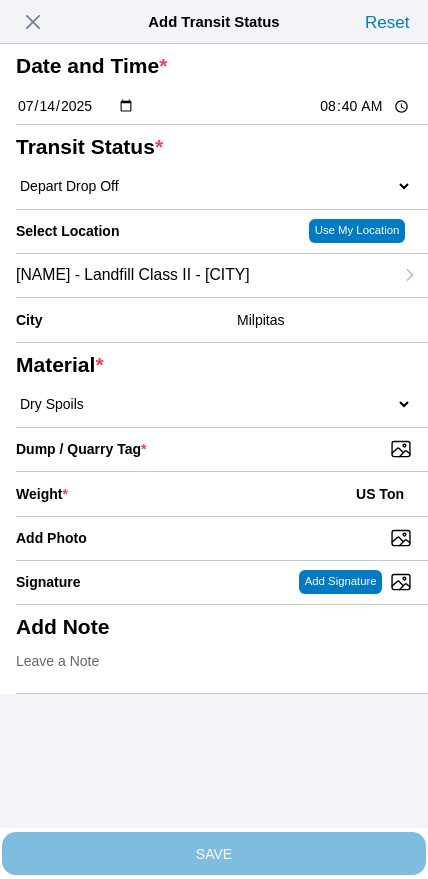click on "Dump / Quarry Tag  *" at bounding box center (222, 449) 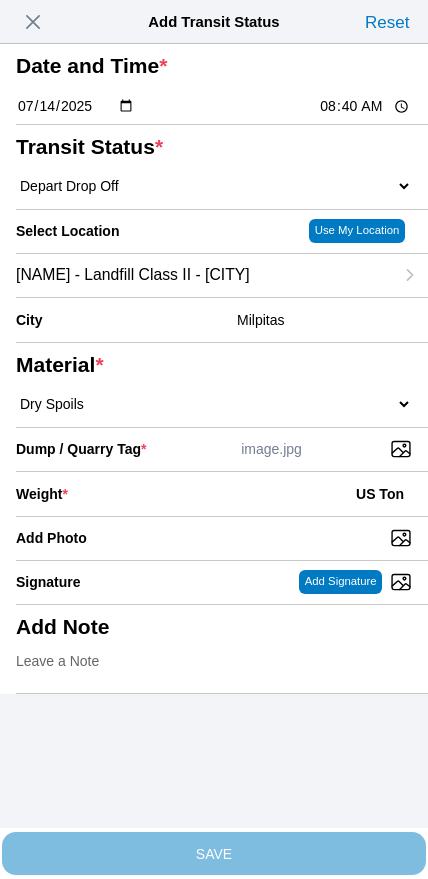 click on "Weight  * US Ton" 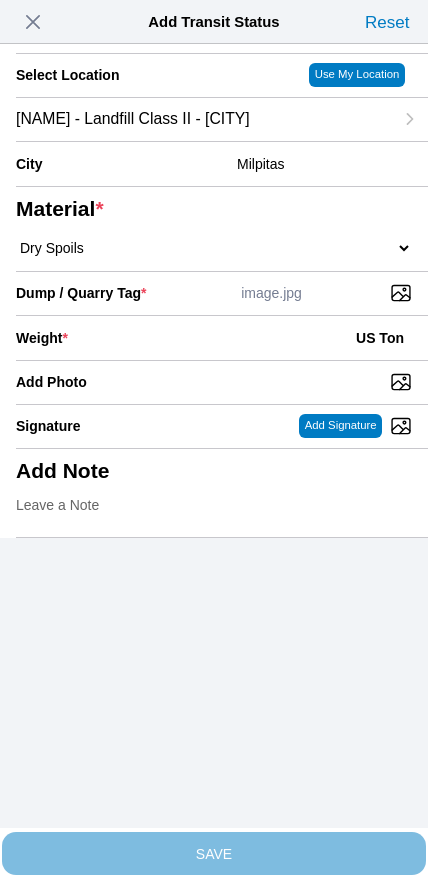 scroll, scrollTop: 180, scrollLeft: 0, axis: vertical 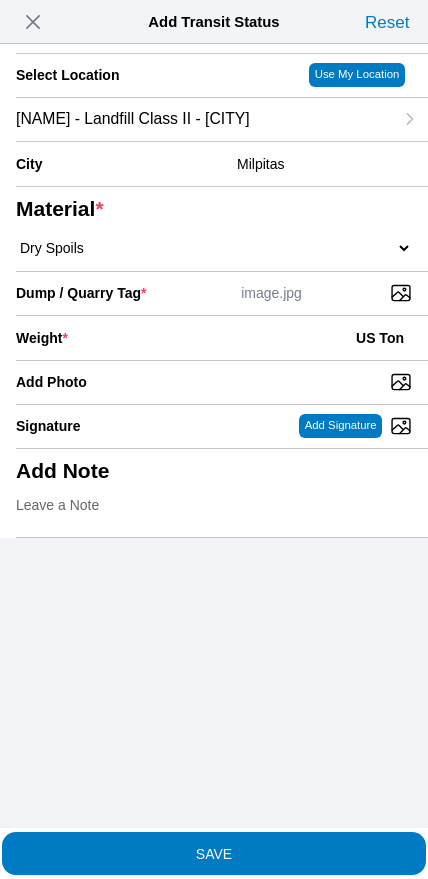 type on "[NUMBER]" 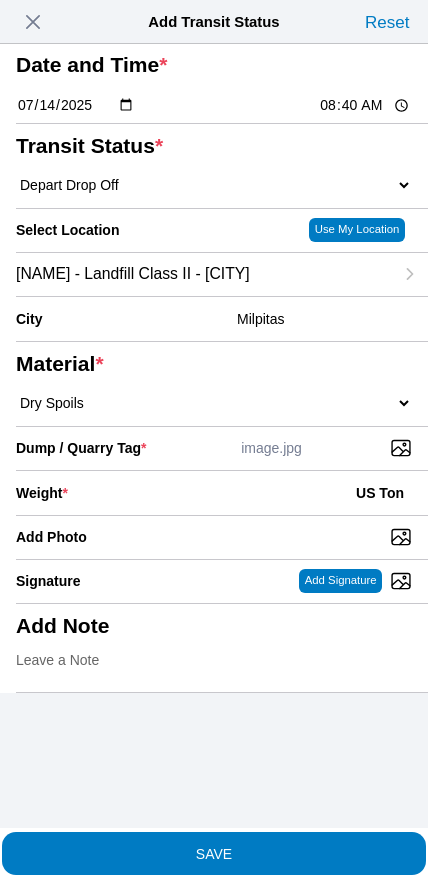 scroll, scrollTop: 46, scrollLeft: 0, axis: vertical 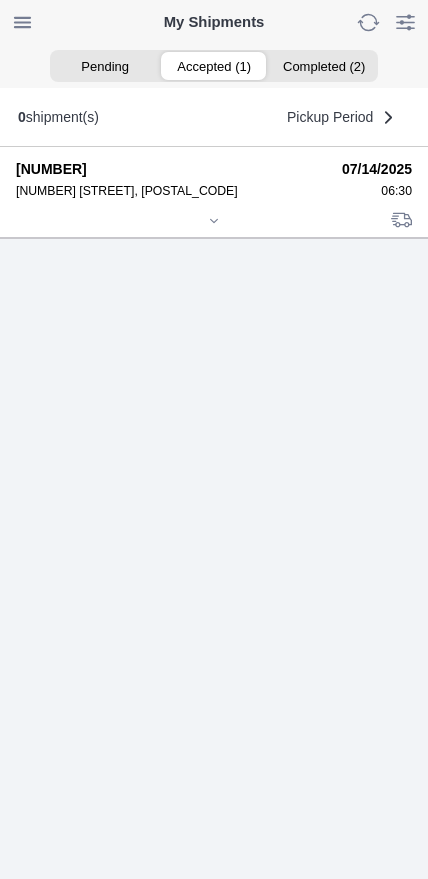 click 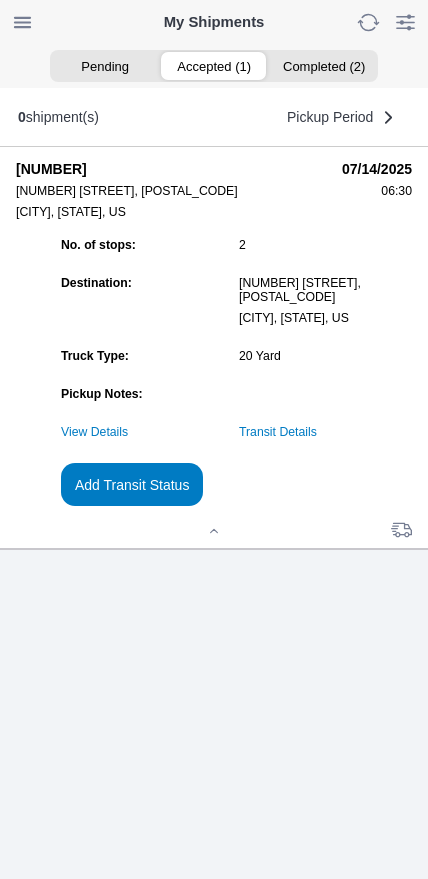 click on "Add Transit Status" 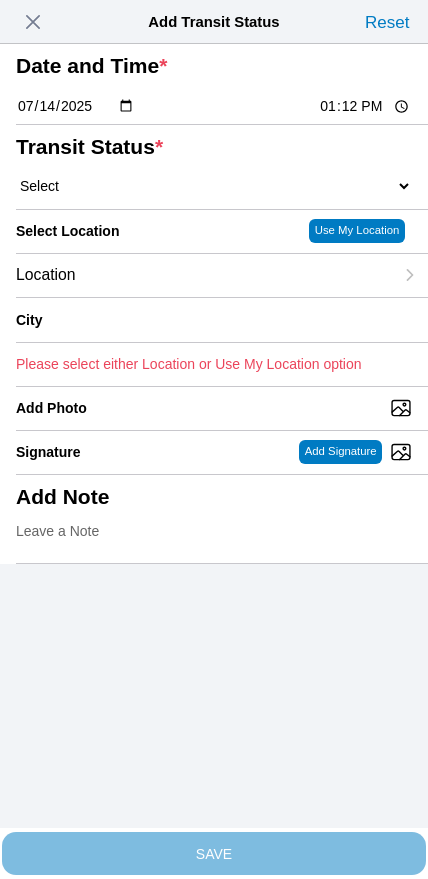 click on "13:12" 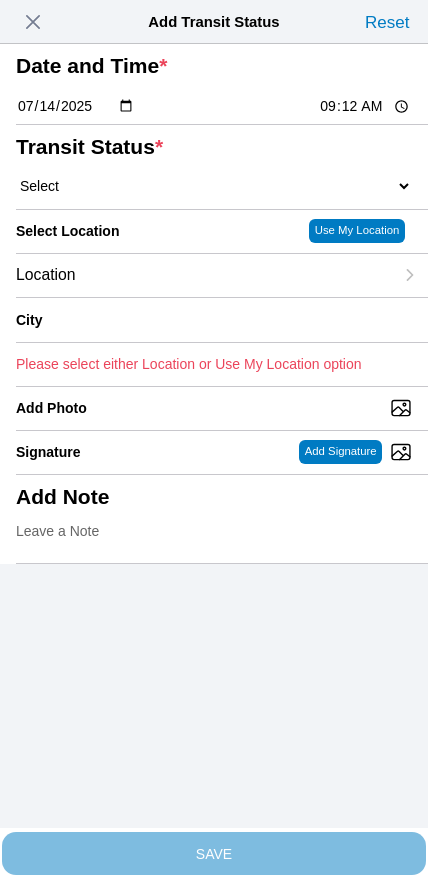 type on "09:45" 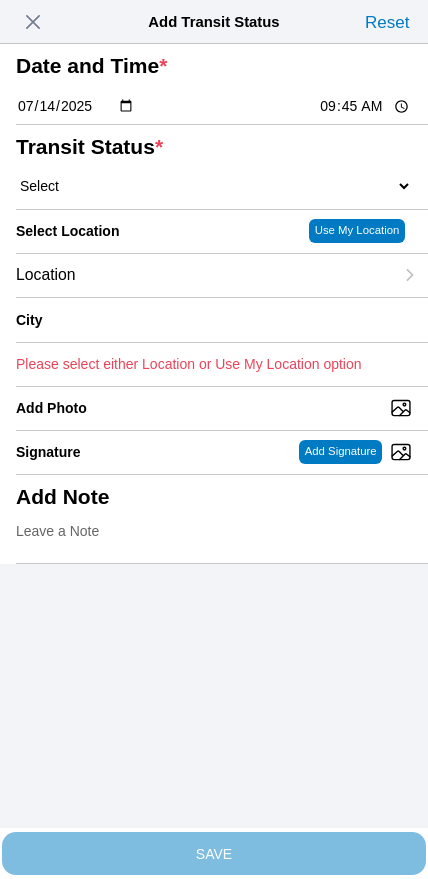 click on "Select  Arrive at Drop Off   Arrive at Pickup   Break Start   Break Stop   Depart Drop Off   Depart Pickup   Shift Complete" 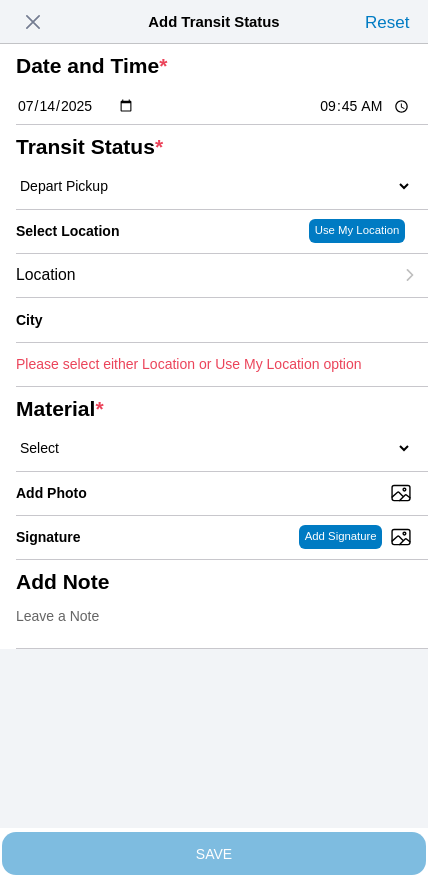 click on "Location" 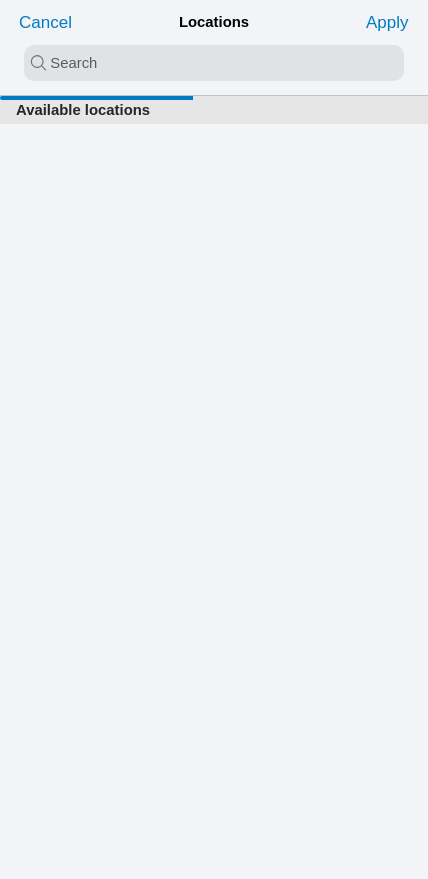 click at bounding box center (214, 63) 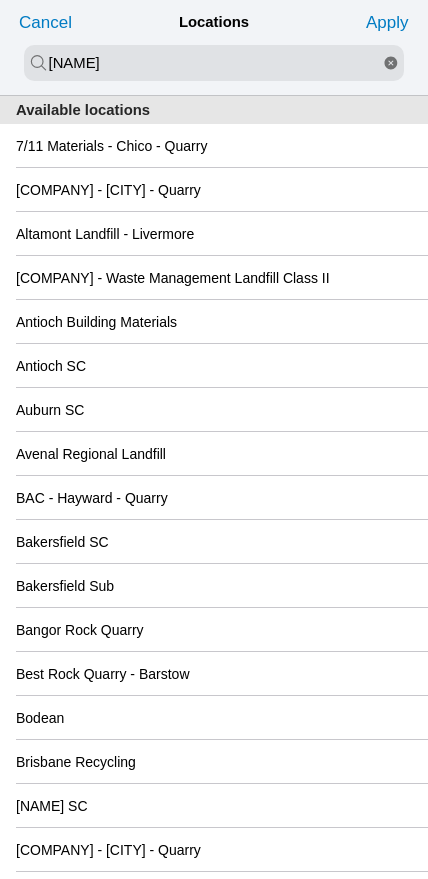 type on "[NAME]" 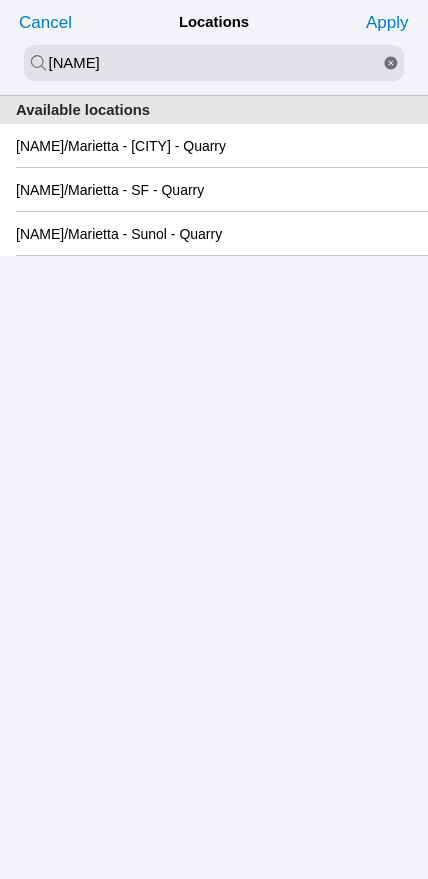 click on "[NAME]/Marietta - [CITY] - Quarry" 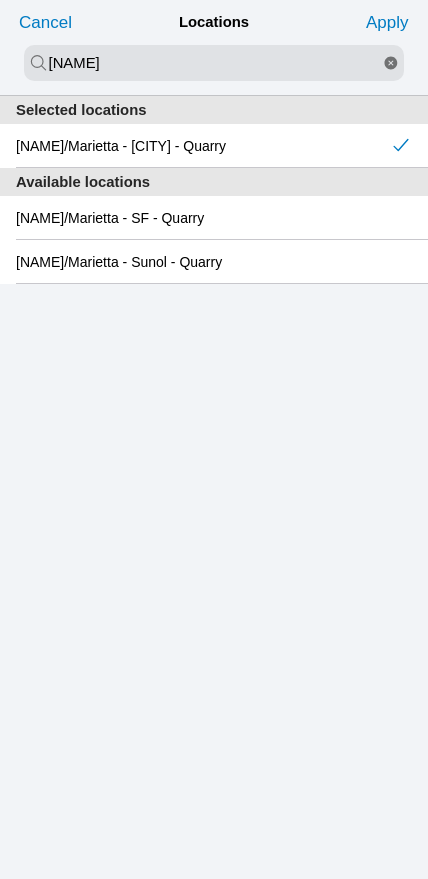 click on "Apply" 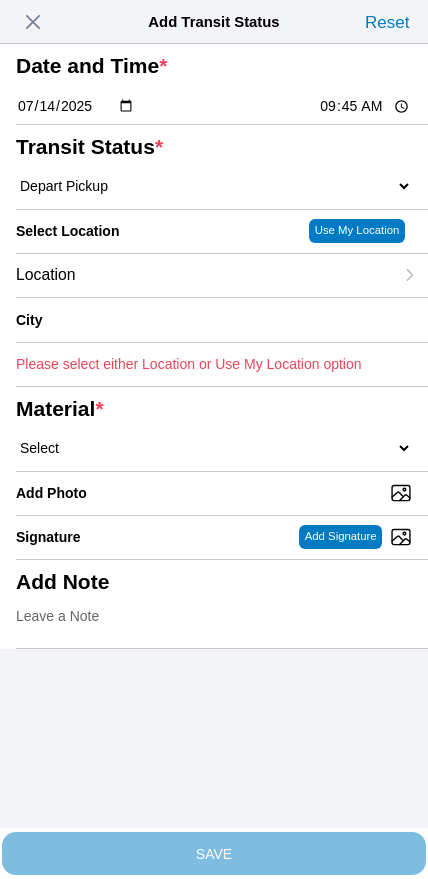type on "[CITY]" 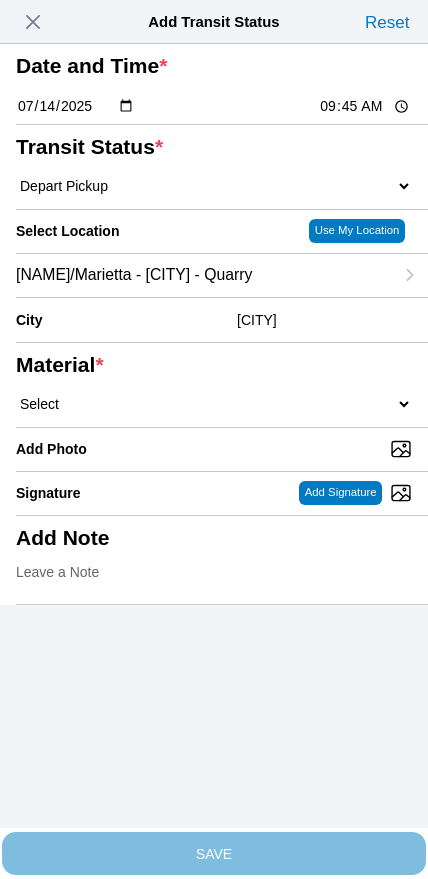 click on "Select  1" x 3" Rock   1" x 4" Rock   2" x 4" Rock   Asphalt Cold Patch   Backfill Spec Lapis Sand (EMS 4123)   Backfill Spec Sand (EMS 4123)   Base Rock (Class 2)   Broken Concrete/Asphalt   C-Ballast   Crushed Base Rock (3/4")   D-Ballast   Drain Rock (1.5")   Drain Rock (3/4")   Dry Spoils   Oversized Concrete/Asphalt   Palletized EZ Street   Premium Asphalt Cold Patch   Recycled Base Rock (Class 2)   Rip Rap   Top Soil" 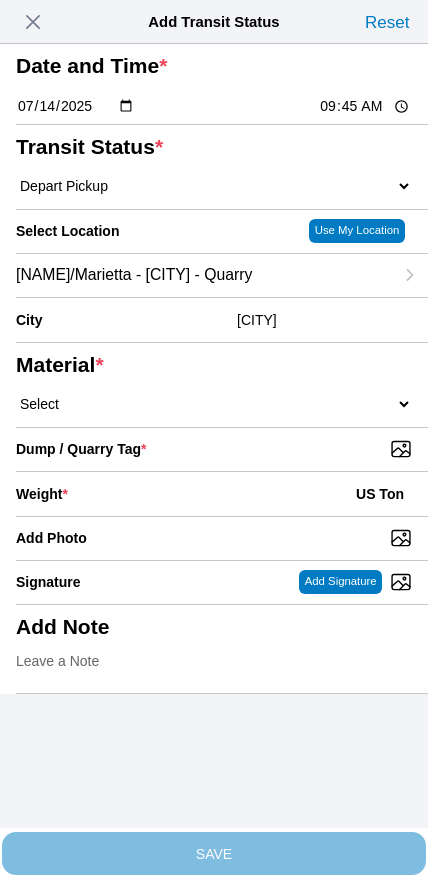 click on "Dump / Quarry Tag  *" at bounding box center (222, 449) 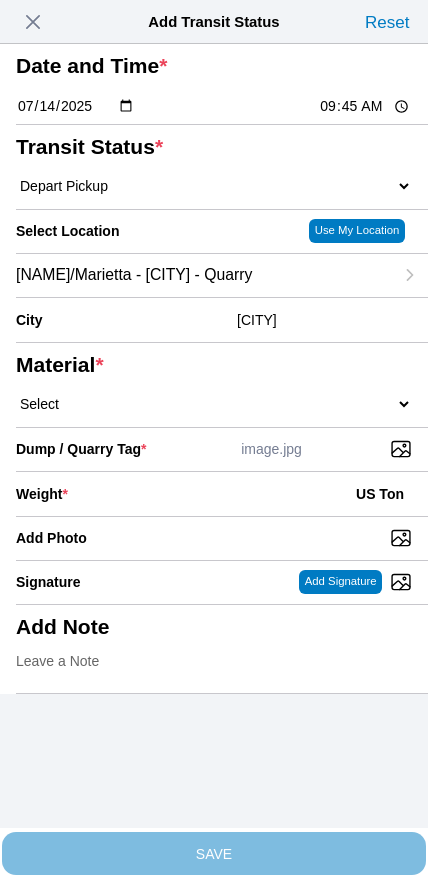 click on "Weight  * US Ton" 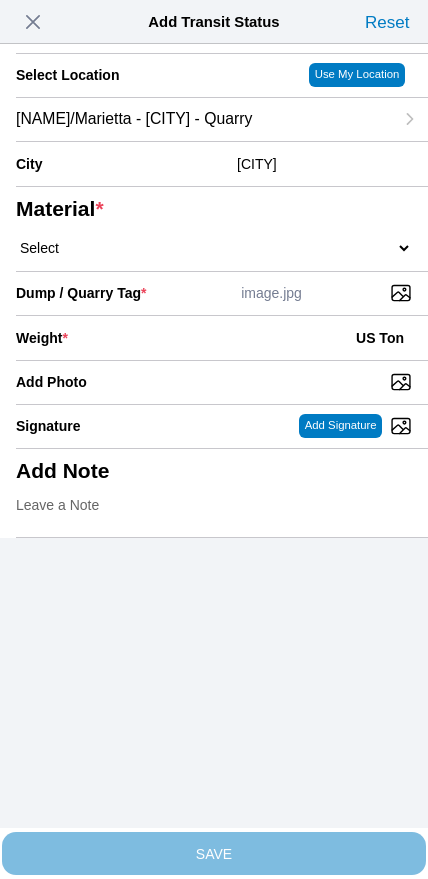 scroll, scrollTop: 180, scrollLeft: 0, axis: vertical 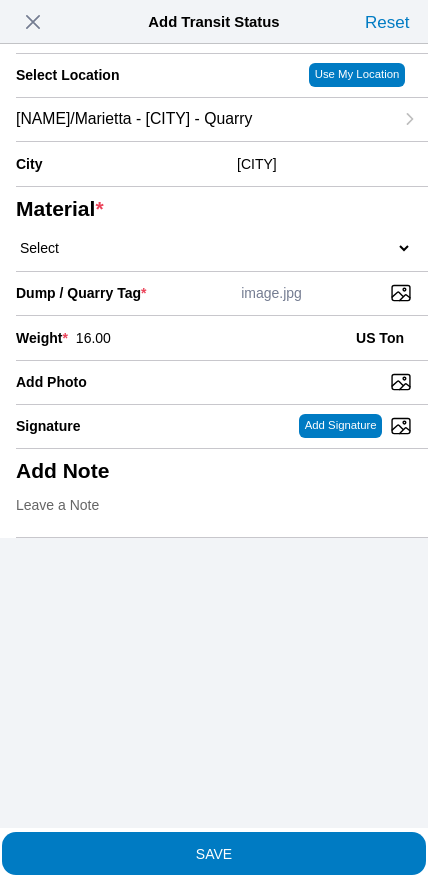 type on "16.00" 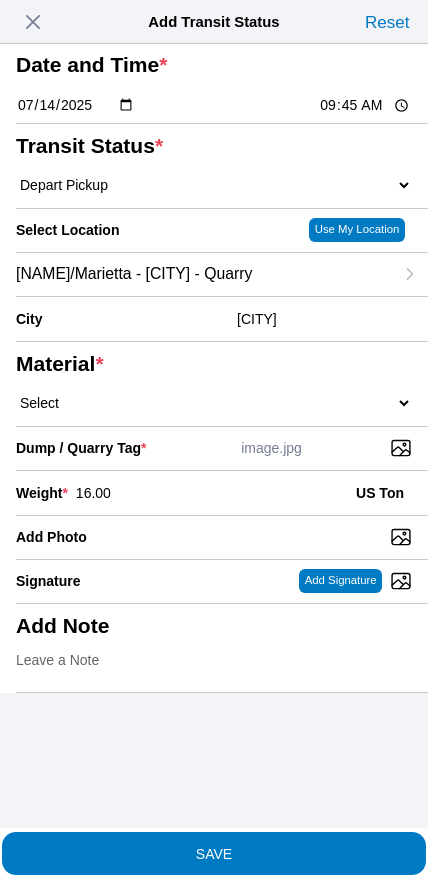 scroll, scrollTop: 61, scrollLeft: 0, axis: vertical 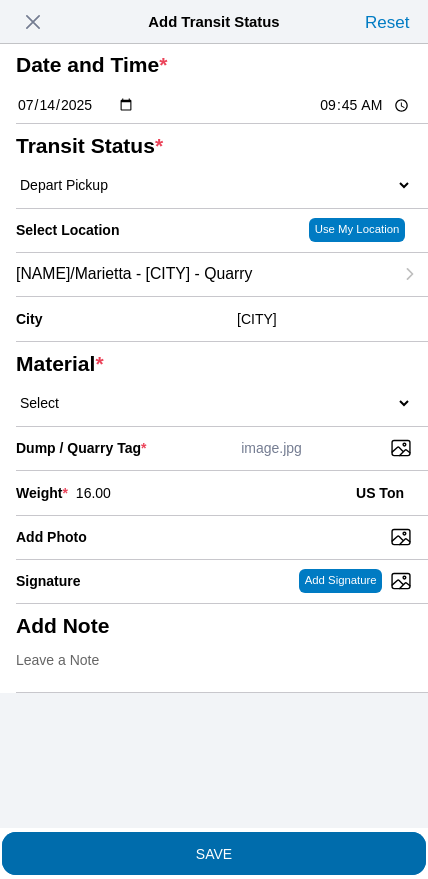 click on "SAVE" 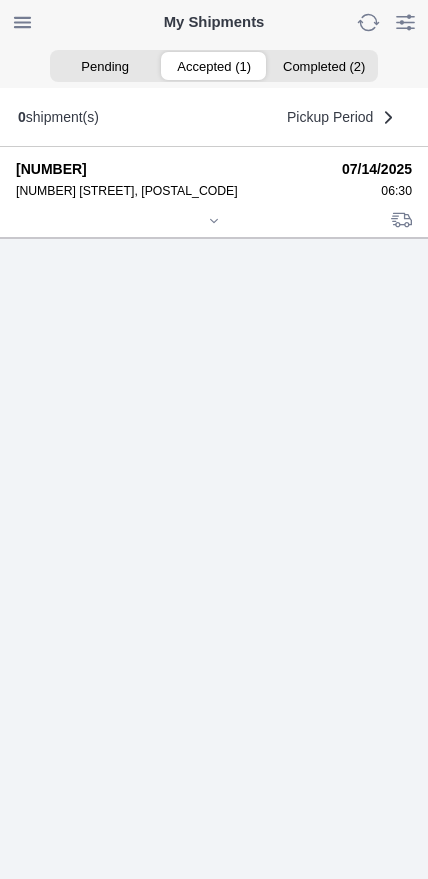 click 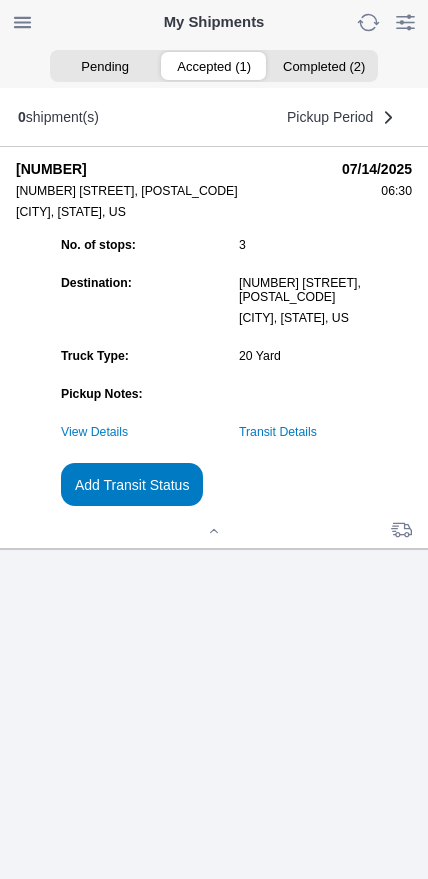 click on "Add Transit Status" 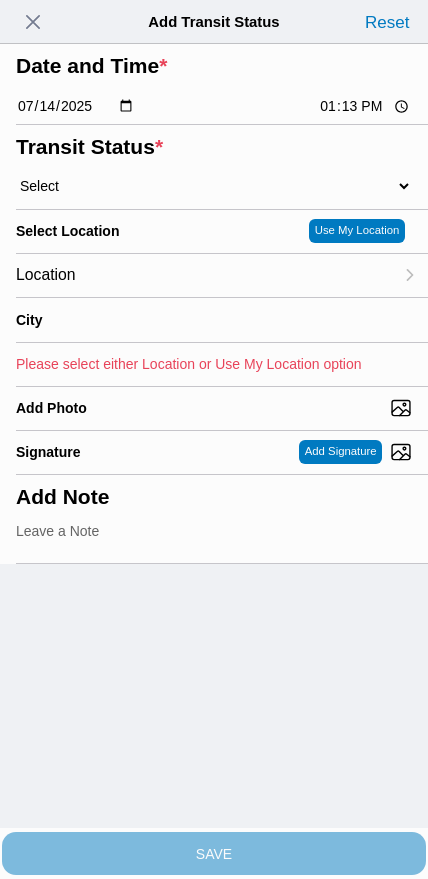 click on "13:13" 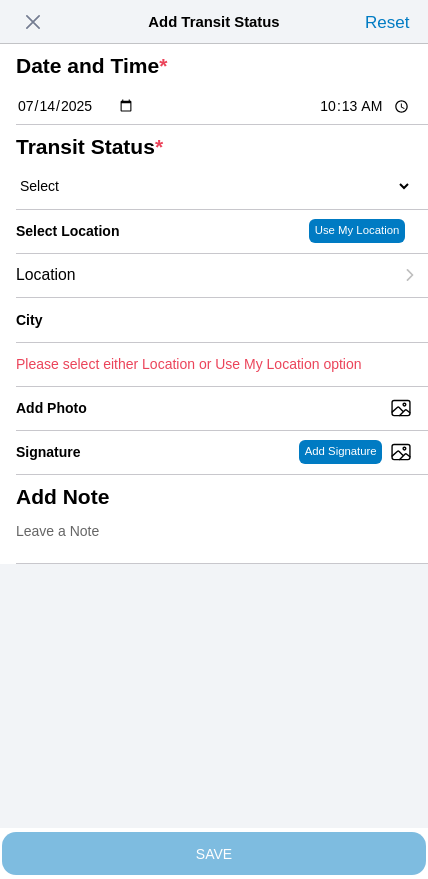 type on "10:00" 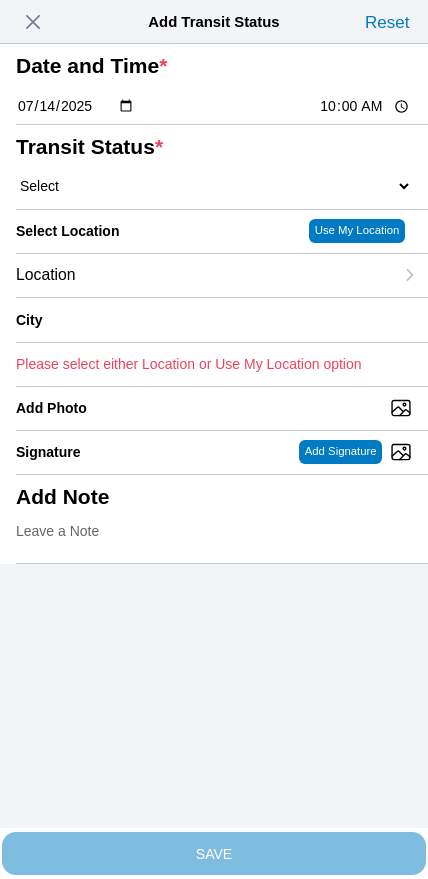 click on "Select  Arrive at Drop Off   Arrive at Pickup   Break Start   Break Stop   Depart Drop Off   Depart Pickup   Shift Complete" 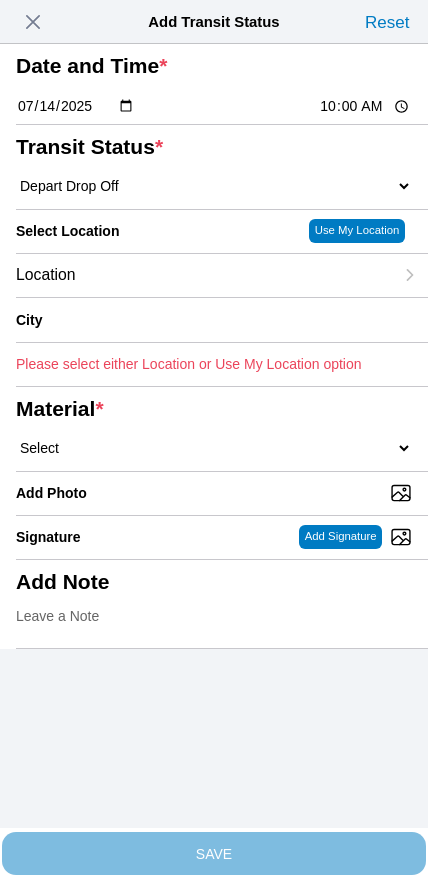 click on "Location" 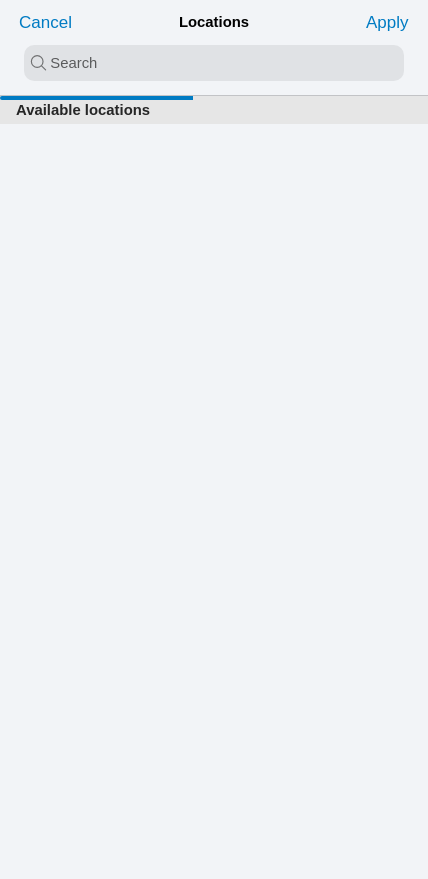 click at bounding box center (214, 63) 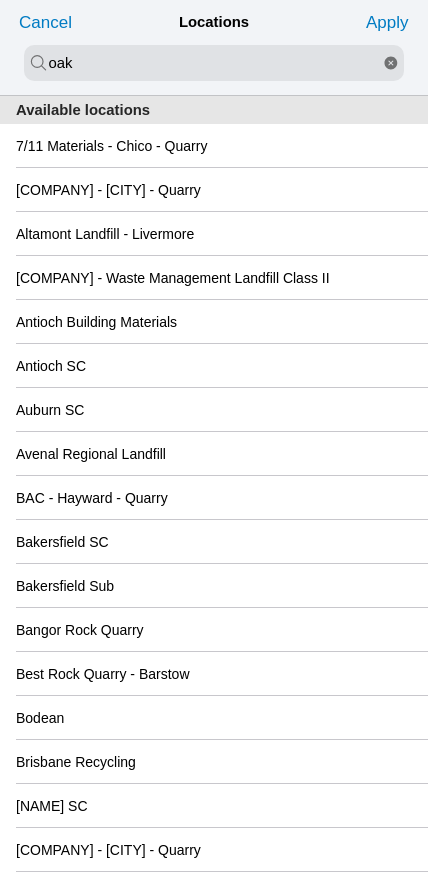 type on "oak" 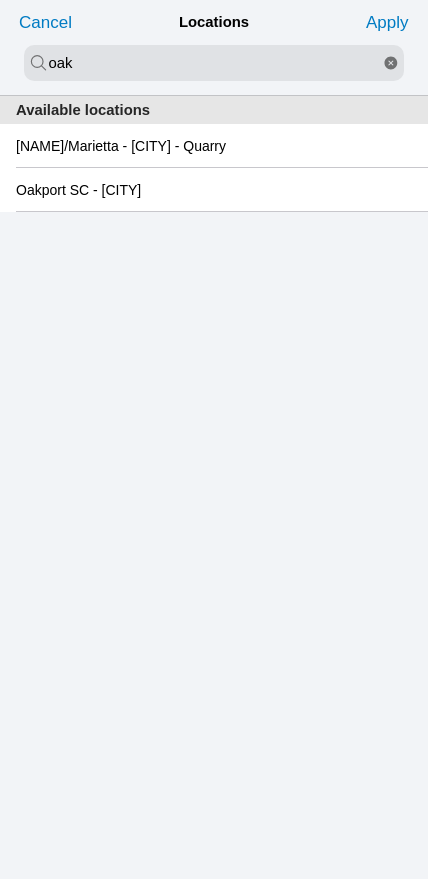 click on "Oakport SC - [CITY]" 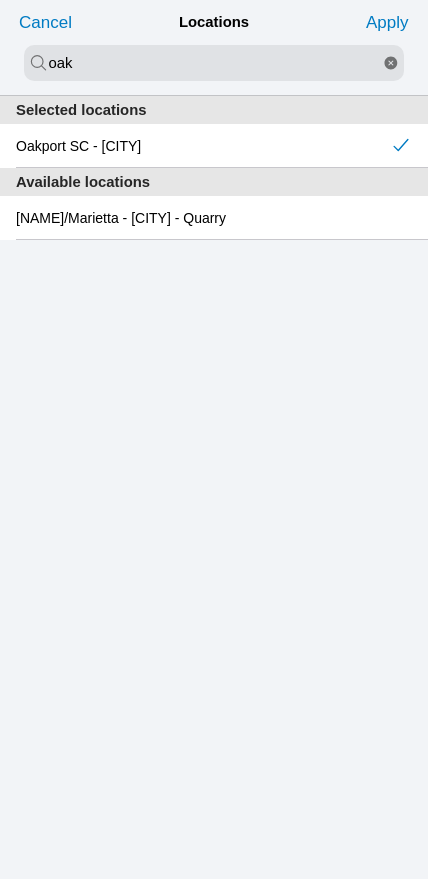 click on "Apply" 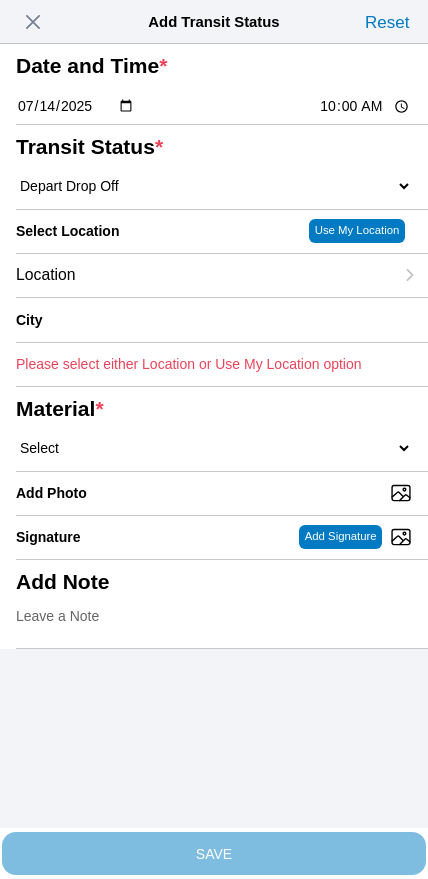 type on "[CITY]" 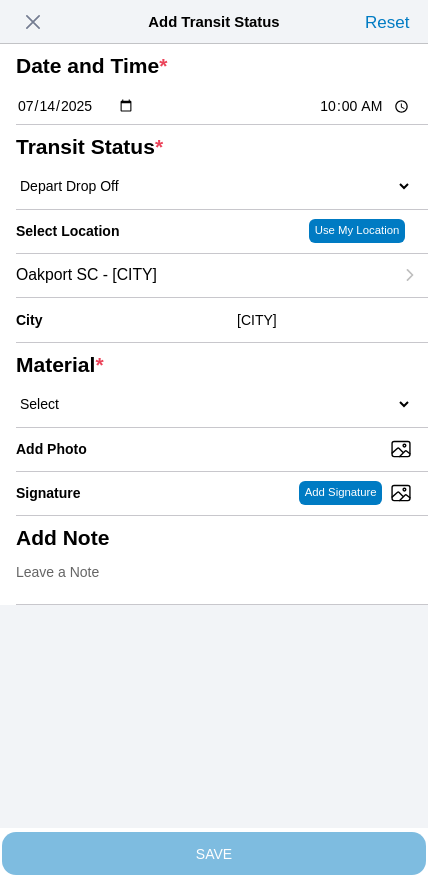 click on "Select  1" x 3" Rock   1" x 4" Rock   2" x 4" Rock   Asphalt Cold Patch   Backfill Spec Lapis Sand (EMS 4123)   Backfill Spec Sand (EMS 4123)   Base Rock (Class 2)   Broken Concrete/Asphalt   C-Ballast   Crushed Base Rock (3/4")   D-Ballast   Drain Rock (1.5")   Drain Rock (3/4")   Dry Spoils   Oversized Concrete/Asphalt   Palletized EZ Street   Premium Asphalt Cold Patch   Recycled Base Rock (Class 2)   Rip Rap   Top Soil" 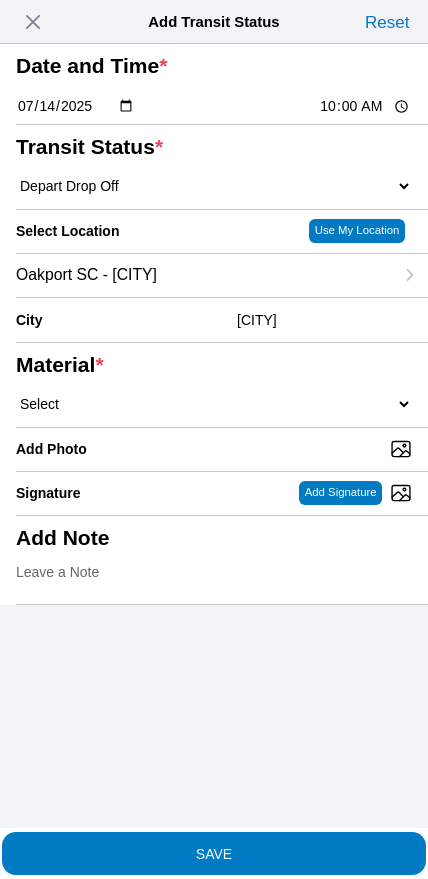 click on "Add Photo" at bounding box center (222, 449) 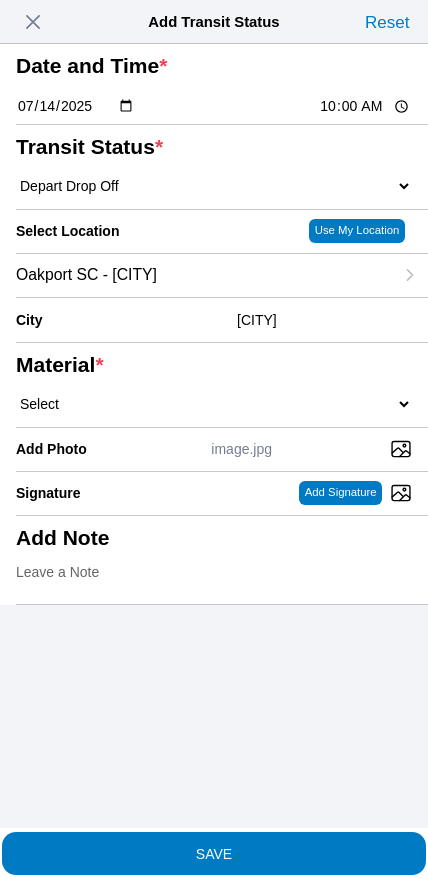 click on "SAVE" 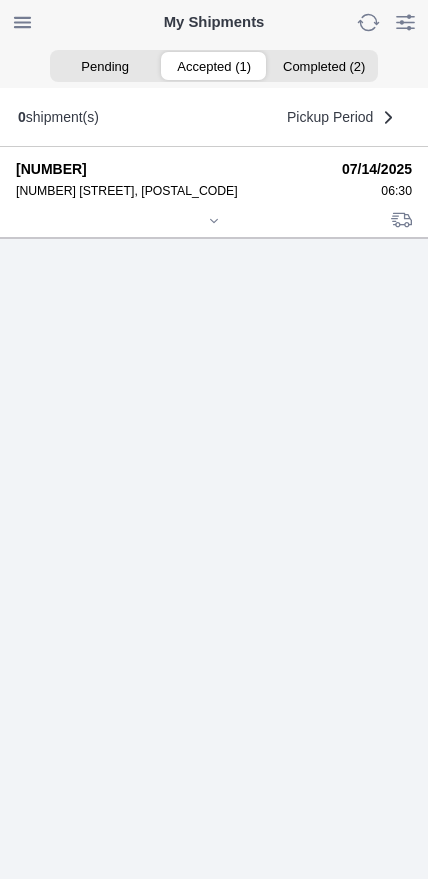 click 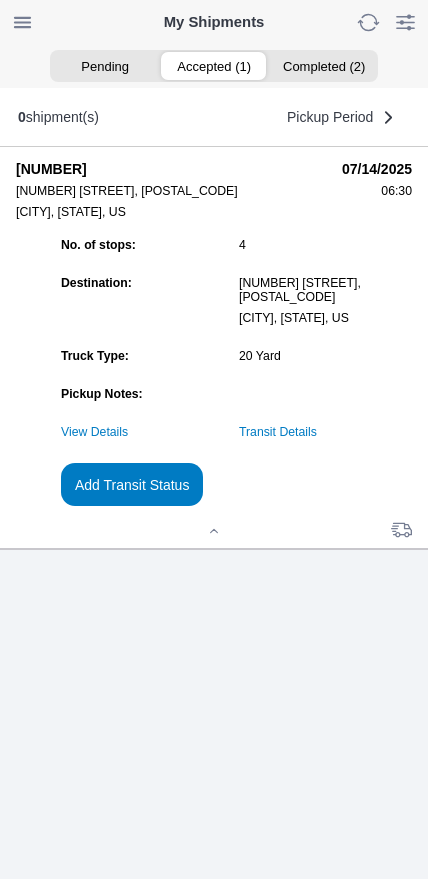 click on "Add Transit Status" 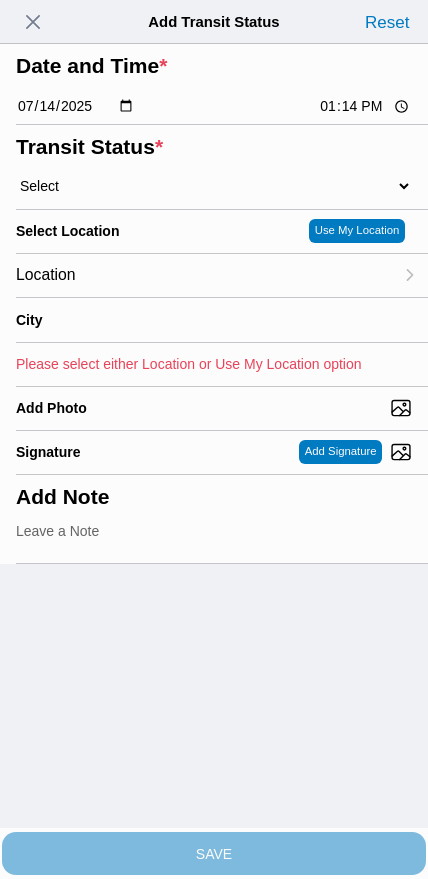 click on "13:14" 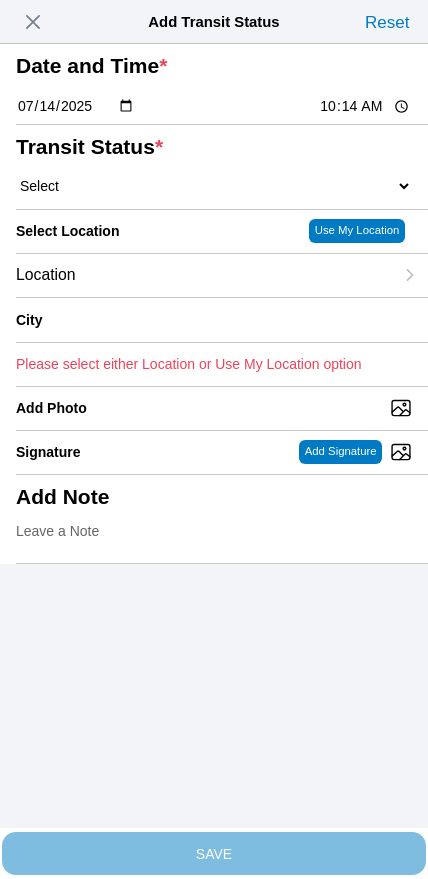 type on "10:15" 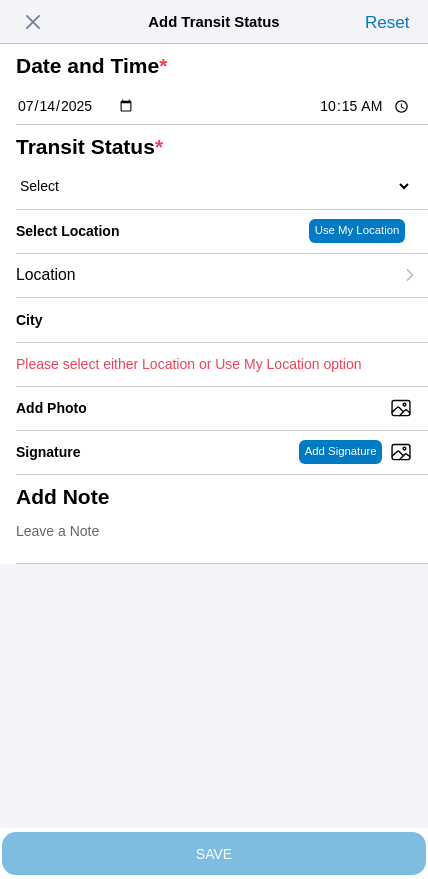 click on "Select  Arrive at Drop Off   Arrive at Pickup   Break Start   Break Stop   Depart Drop Off   Depart Pickup   Shift Complete" 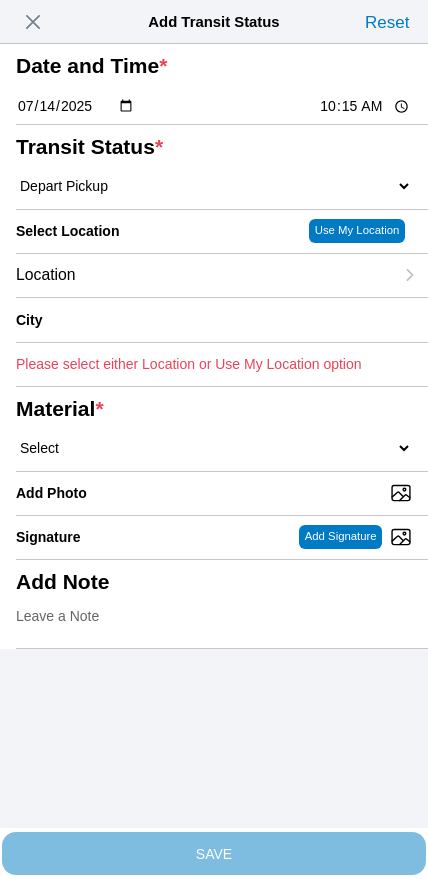 click on "Location" 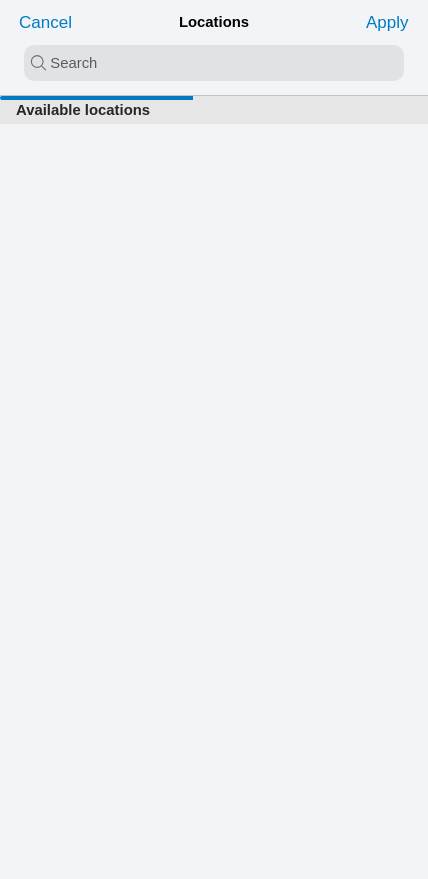 click at bounding box center (214, 63) 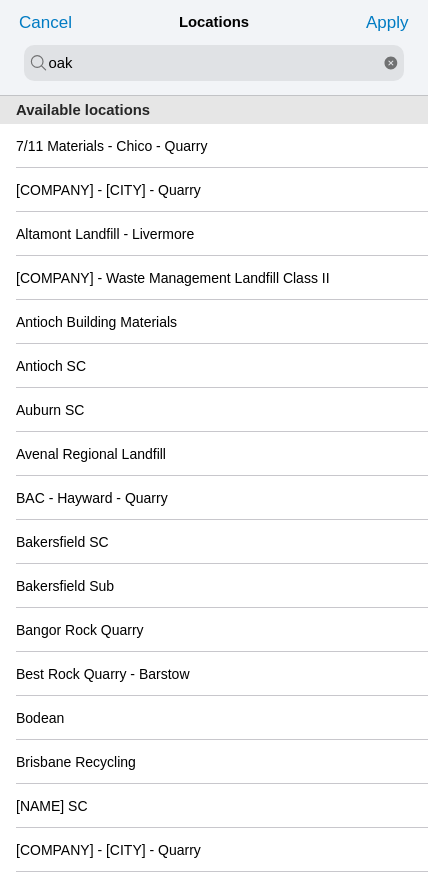 type on "oak" 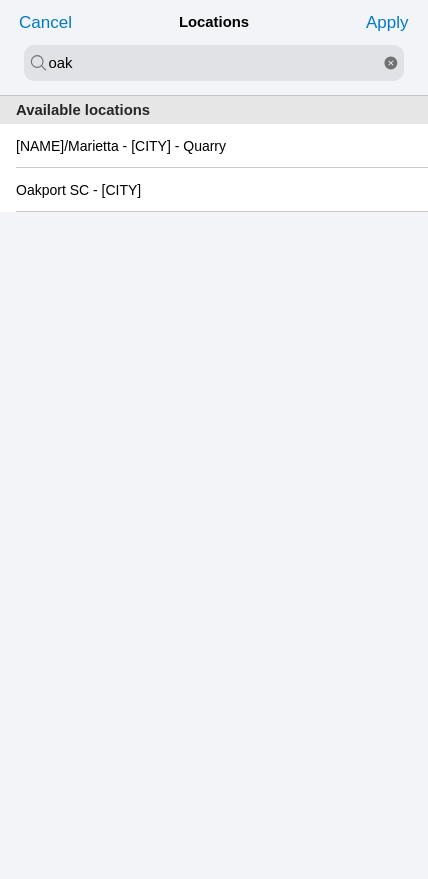 click on "Oakport SC - [CITY]" 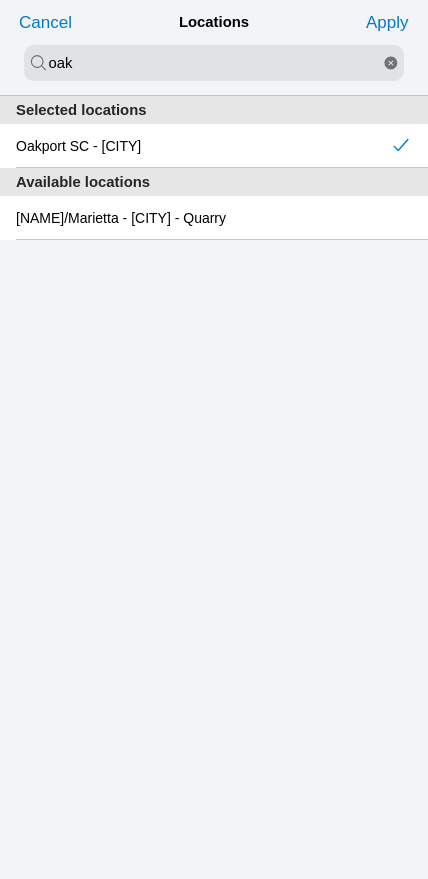 click on "Apply" 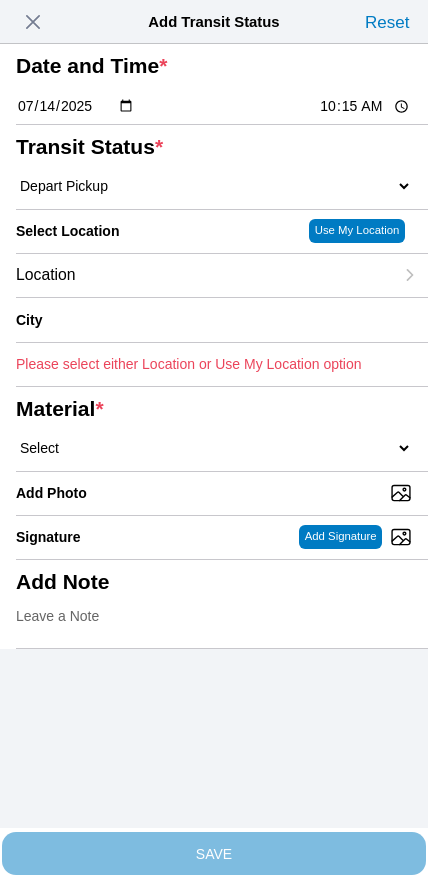 type on "[CITY]" 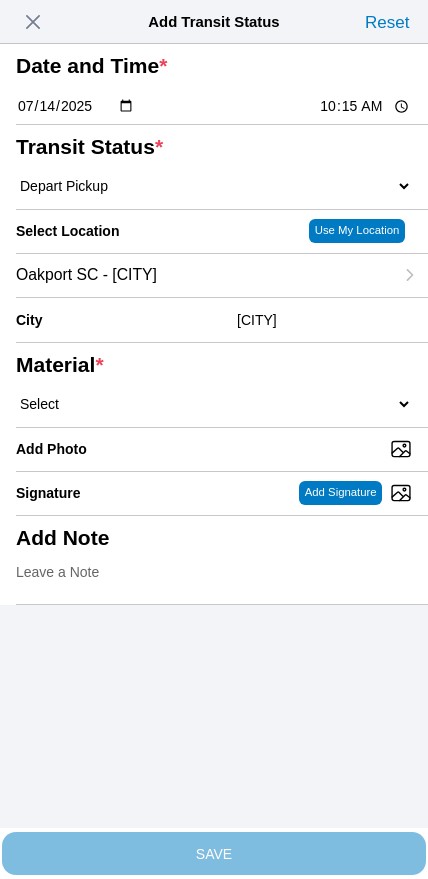 click on "Select  1" x 3" Rock   1" x 4" Rock   2" x 4" Rock   Asphalt Cold Patch   Backfill Spec Lapis Sand (EMS 4123)   Backfill Spec Sand (EMS 4123)   Base Rock (Class 2)   Broken Concrete/Asphalt   C-Ballast   Crushed Base Rock (3/4")   D-Ballast   Drain Rock (1.5")   Drain Rock (3/4")   Dry Spoils   Oversized Concrete/Asphalt   Palletized EZ Street   Premium Asphalt Cold Patch   Recycled Base Rock (Class 2)   Rip Rap   Top Soil" 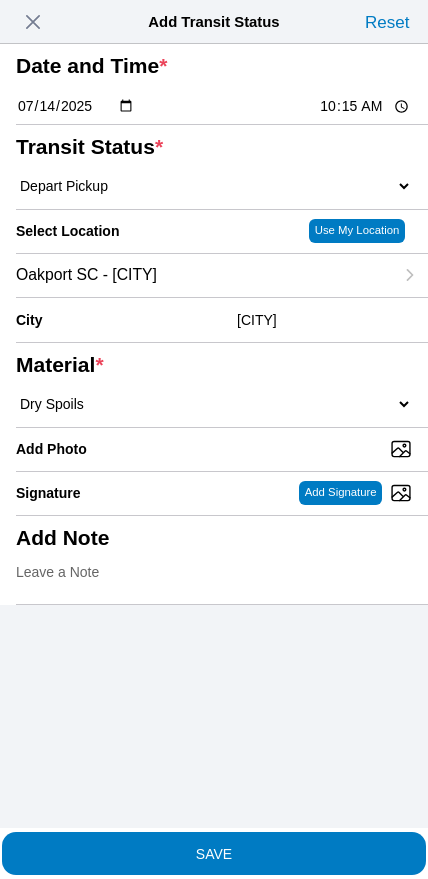 click on "SAVE" 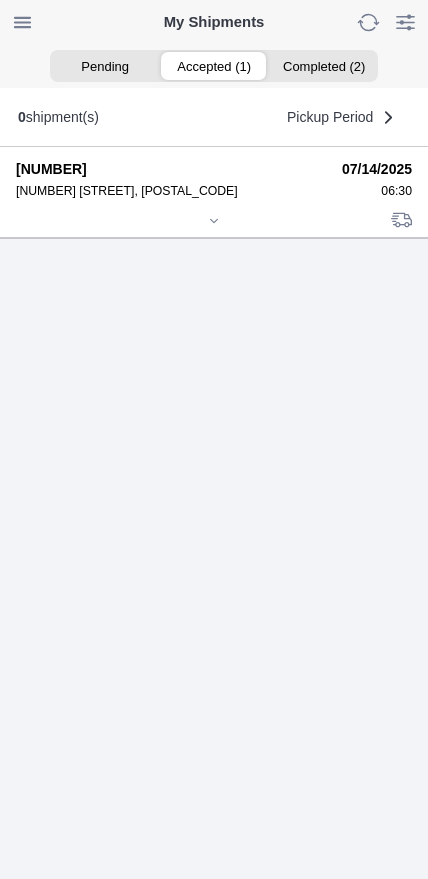 click 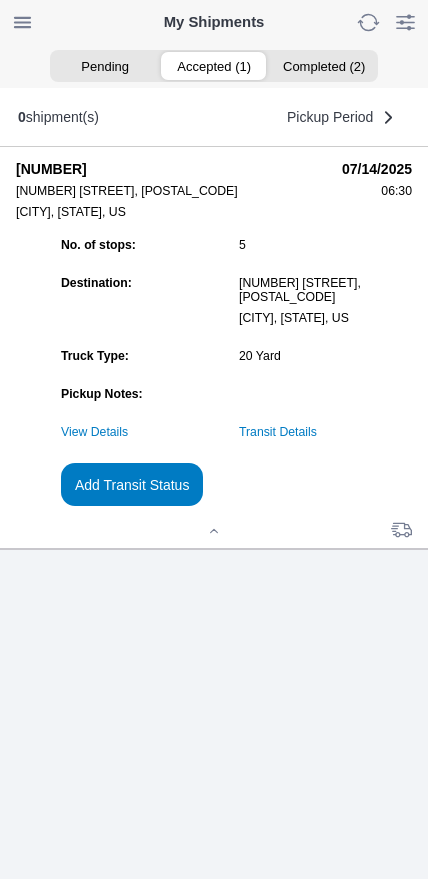 click on "Add Transit Status" 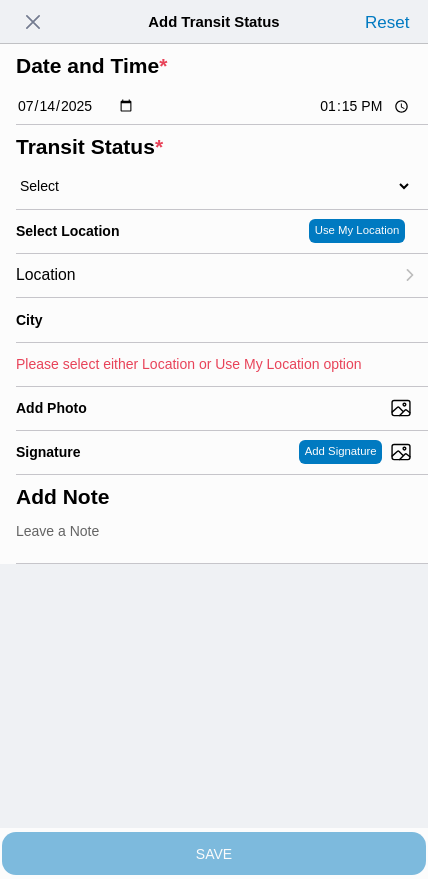 click on "13:15" 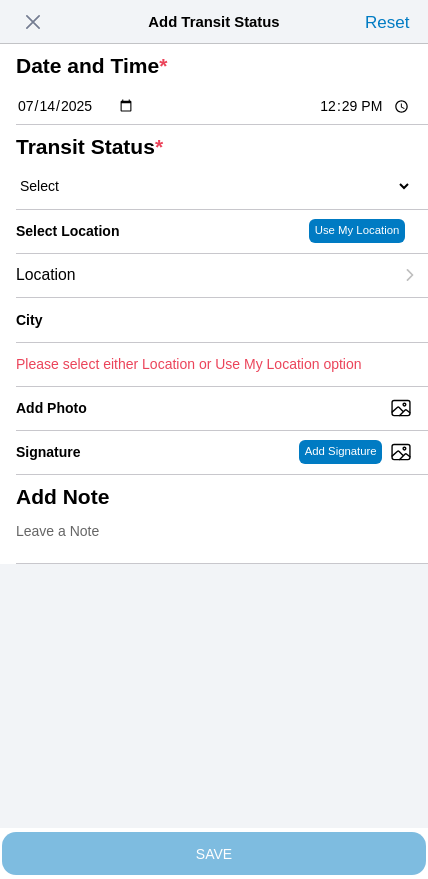type on "12:30" 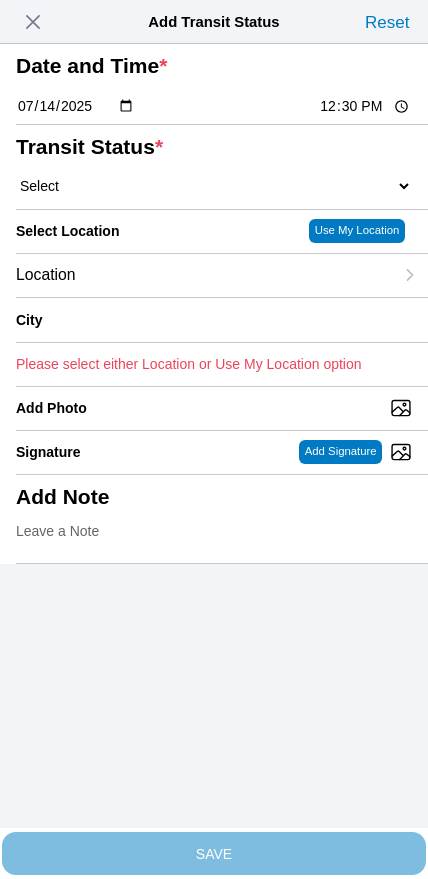 click on "Select  Arrive at Drop Off   Arrive at Pickup   Break Start   Break Stop   Depart Drop Off   Depart Pickup   Shift Complete" 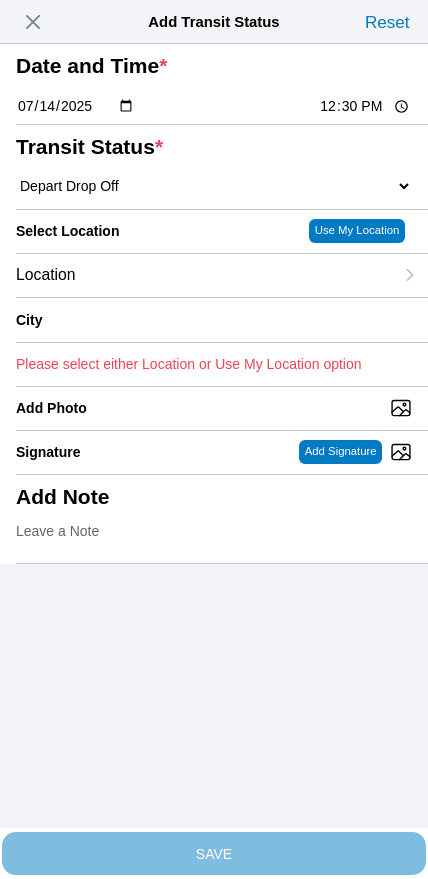 select on "DPTDLVLOC" 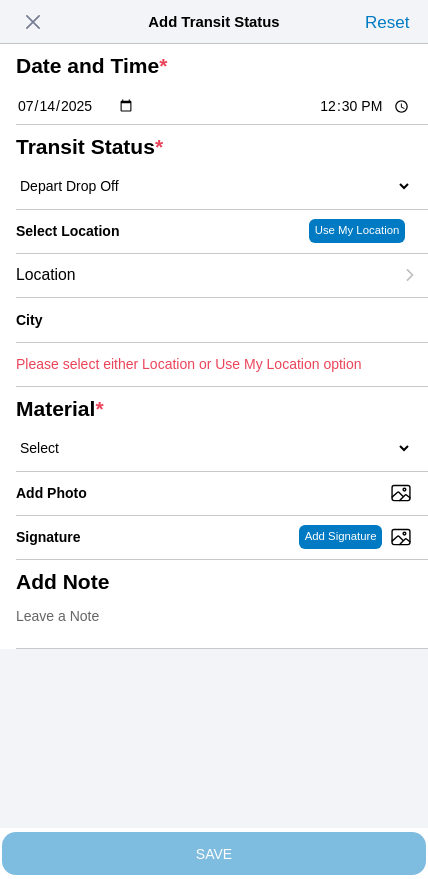 click on "Location" 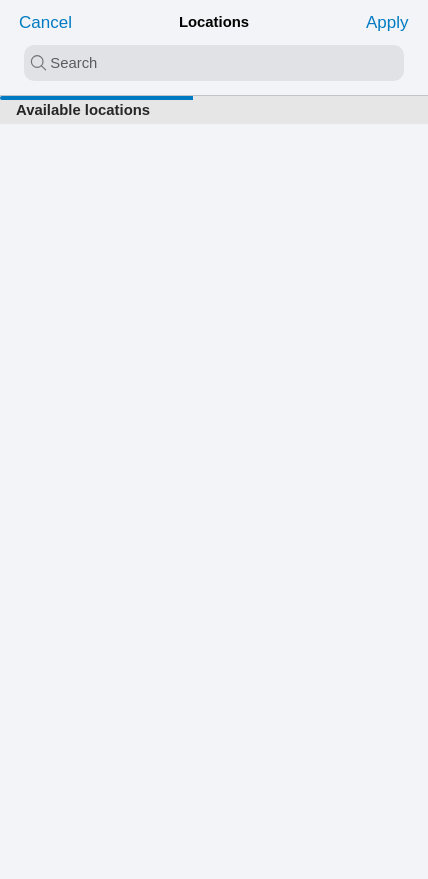 click at bounding box center (214, 63) 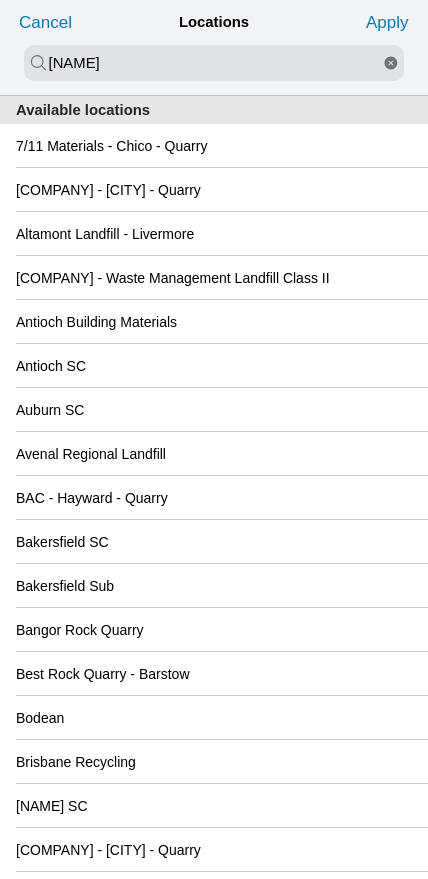 type on "[NAME]" 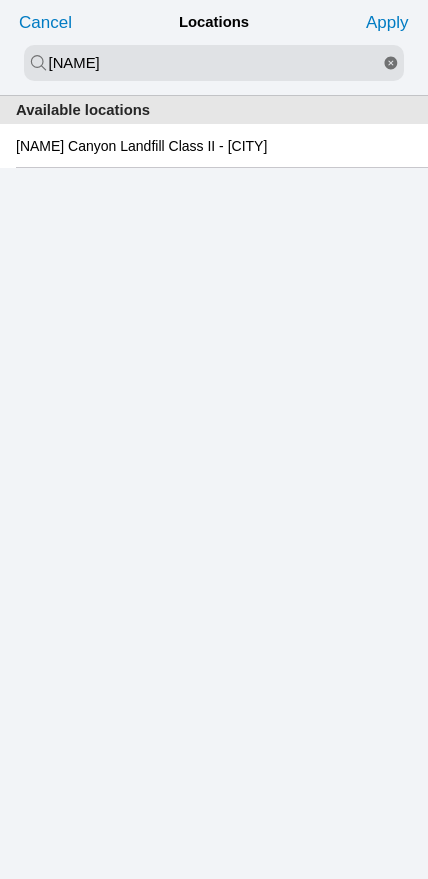 click on "[NAME] Canyon Landfill Class II - [CITY]" 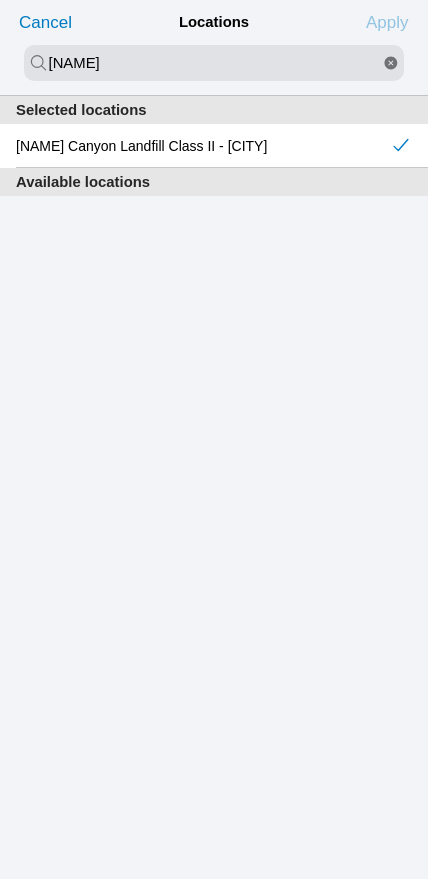 click on "Apply" 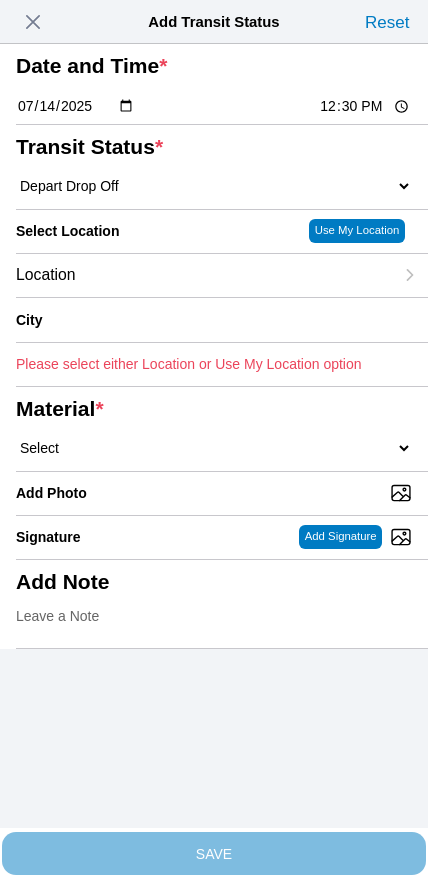 type on "[CITY]" 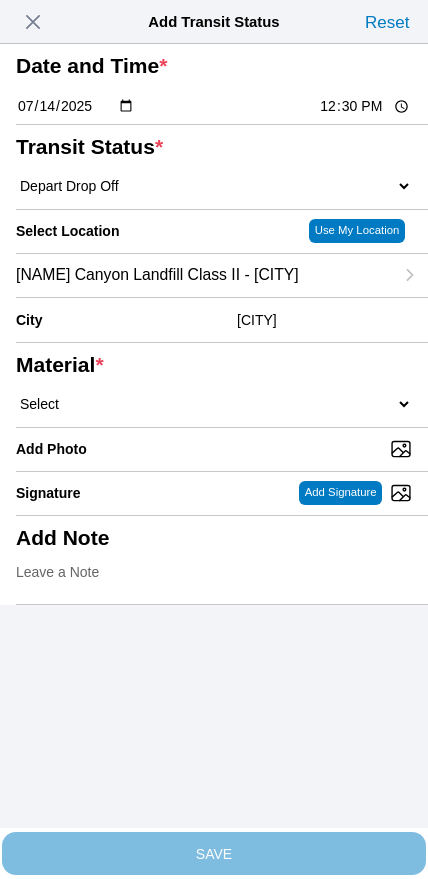 click on "Select  1" x 3" Rock   1" x 4" Rock   2" x 4" Rock   Asphalt Cold Patch   Backfill Spec Lapis Sand (EMS 4123)   Backfill Spec Sand (EMS 4123)   Base Rock (Class 2)   Broken Concrete/Asphalt   C-Ballast   Crushed Base Rock (3/4")   D-Ballast   Drain Rock (1.5")   Drain Rock (3/4")   Dry Spoils   Oversized Concrete/Asphalt   Palletized EZ Street   Premium Asphalt Cold Patch   Recycled Base Rock (Class 2)   Rip Rap   Top Soil" 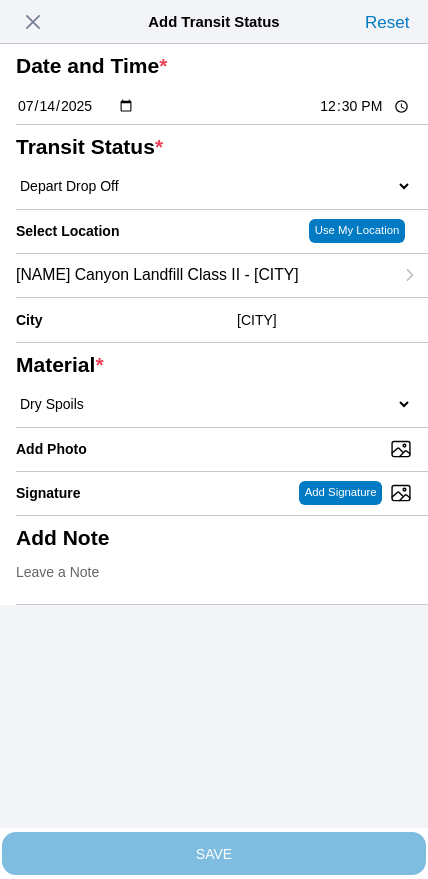 select on "708654" 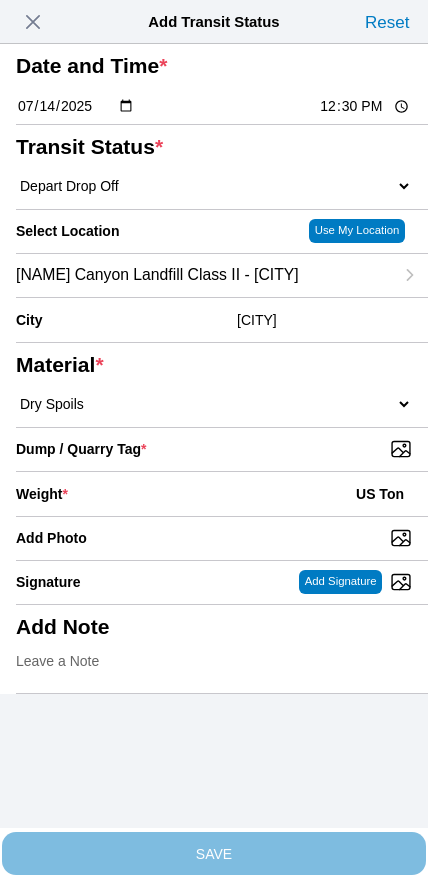 click on "Dump / Quarry Tag  *" at bounding box center [222, 449] 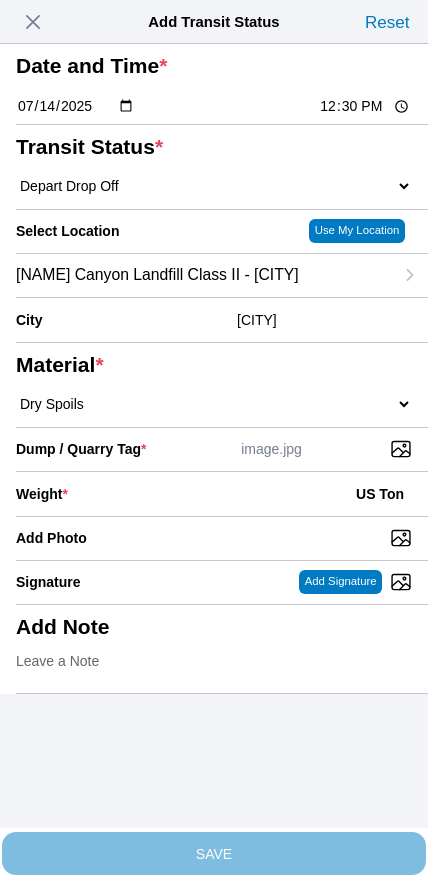 click on "Weight  * US Ton" 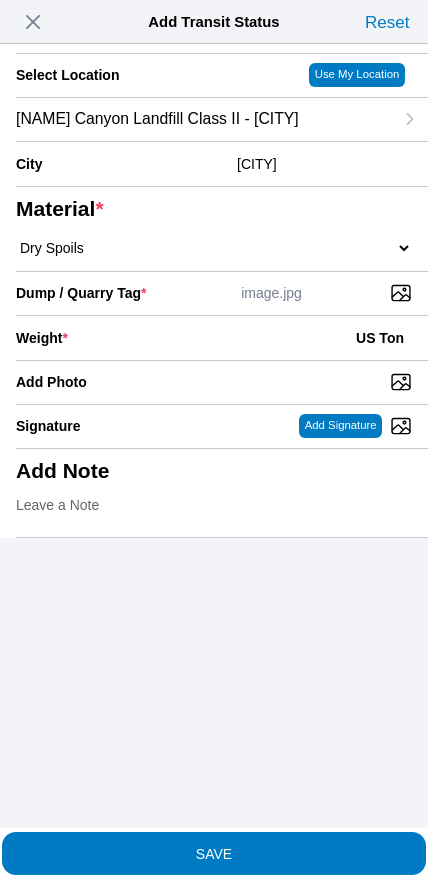 scroll, scrollTop: 199, scrollLeft: 0, axis: vertical 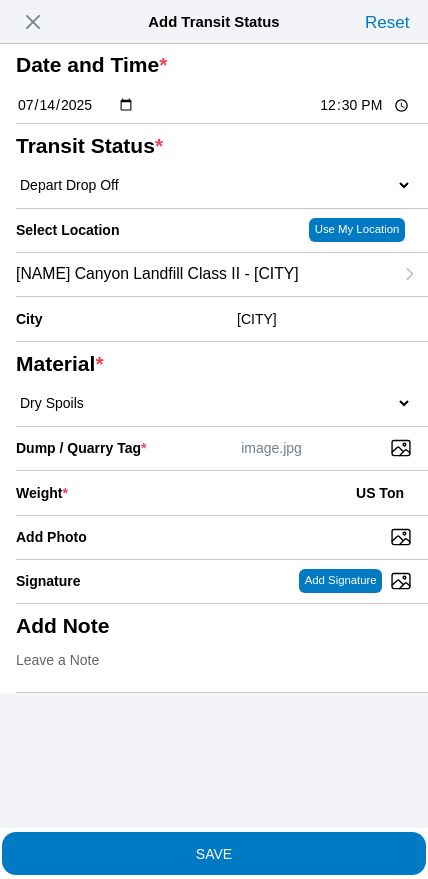 click on "SAVE" 